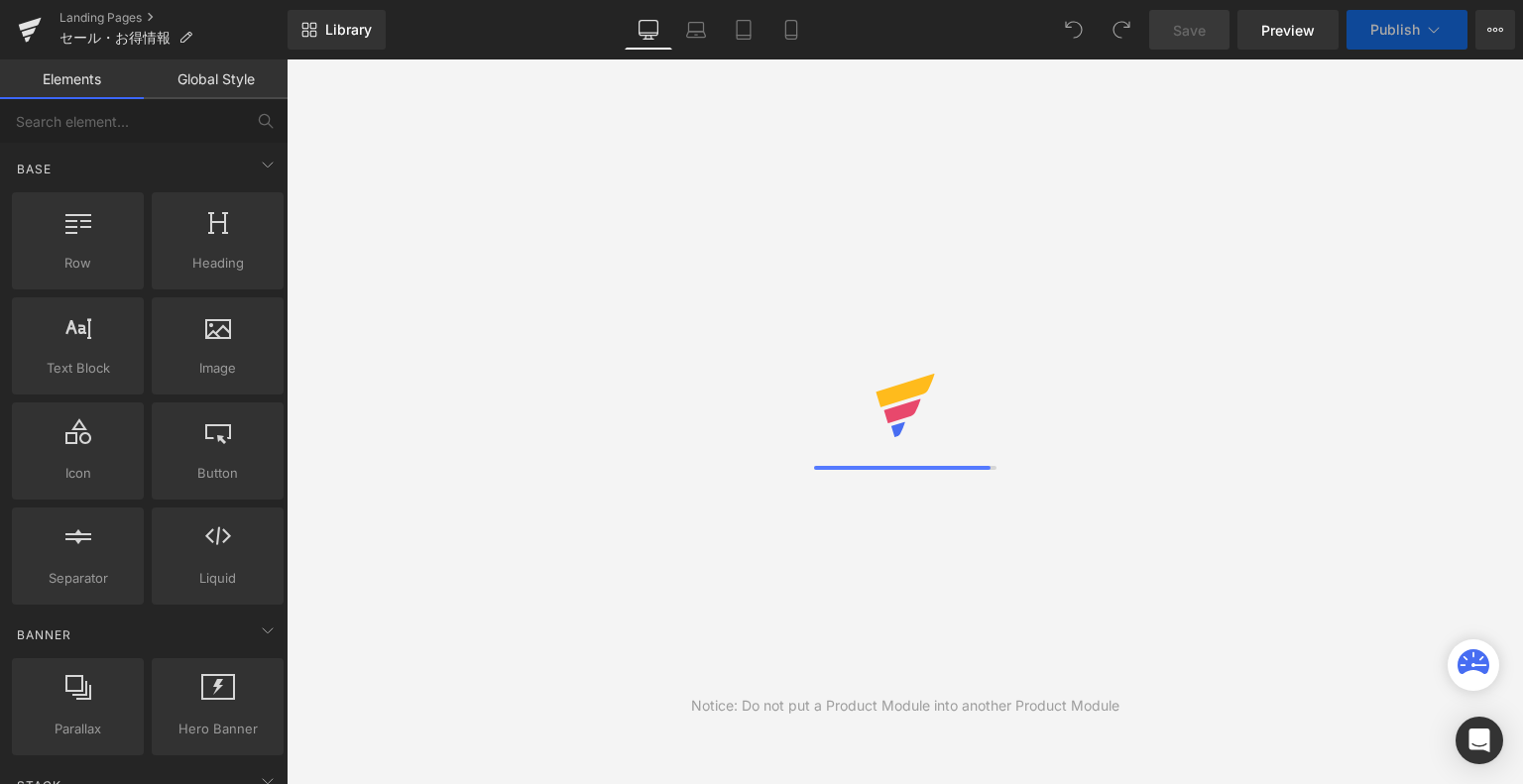scroll, scrollTop: 0, scrollLeft: 0, axis: both 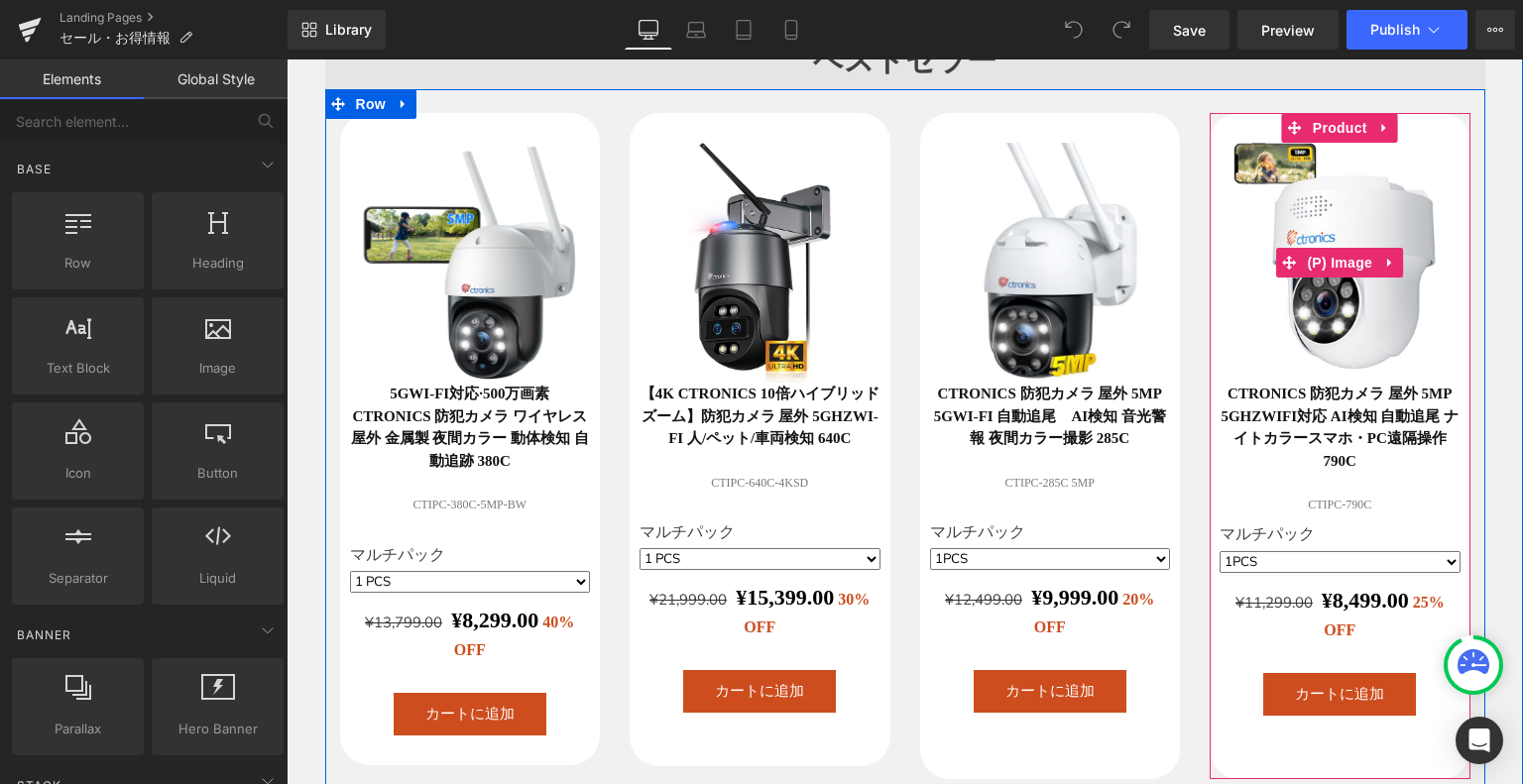 click at bounding box center [1340, 263] 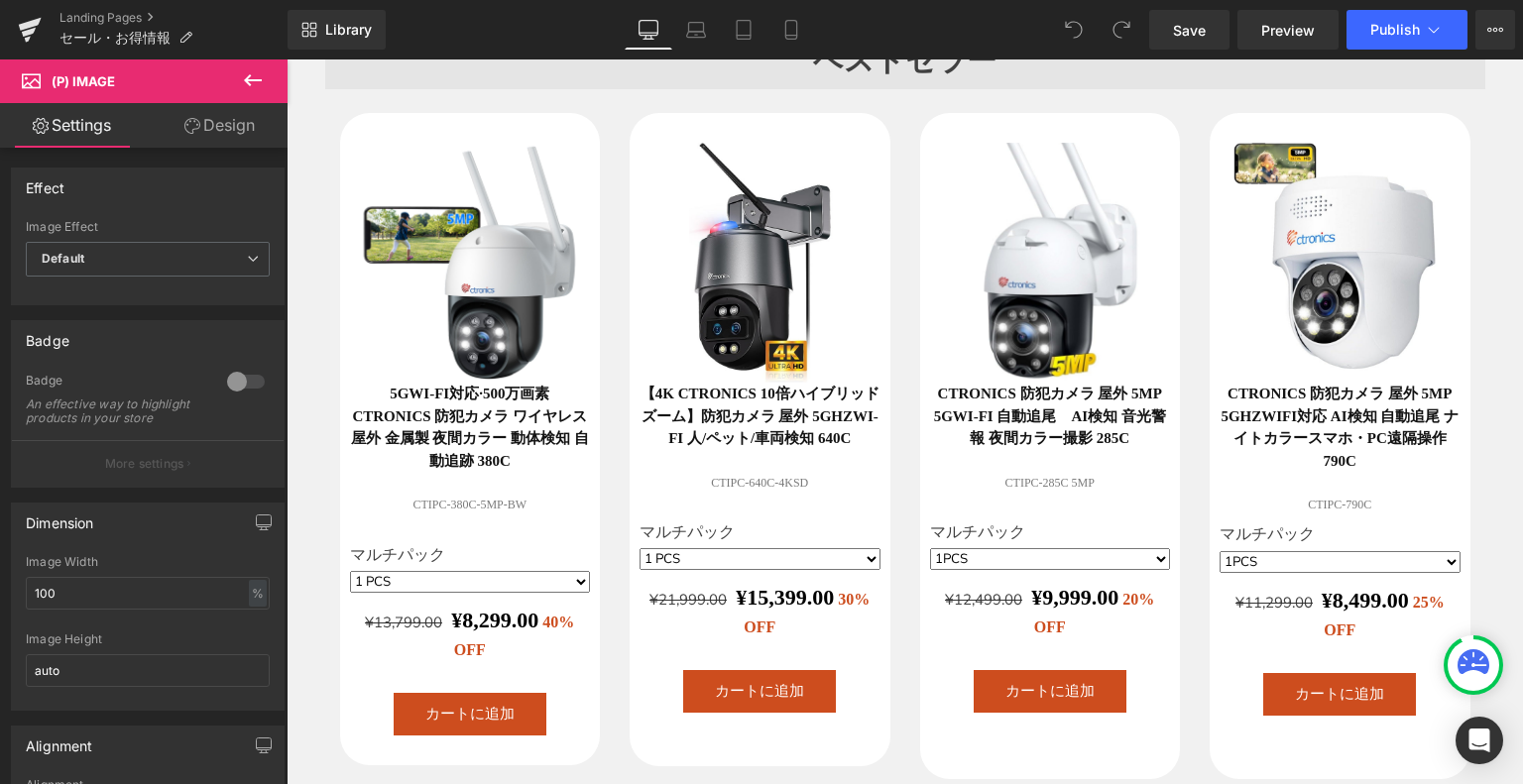 click 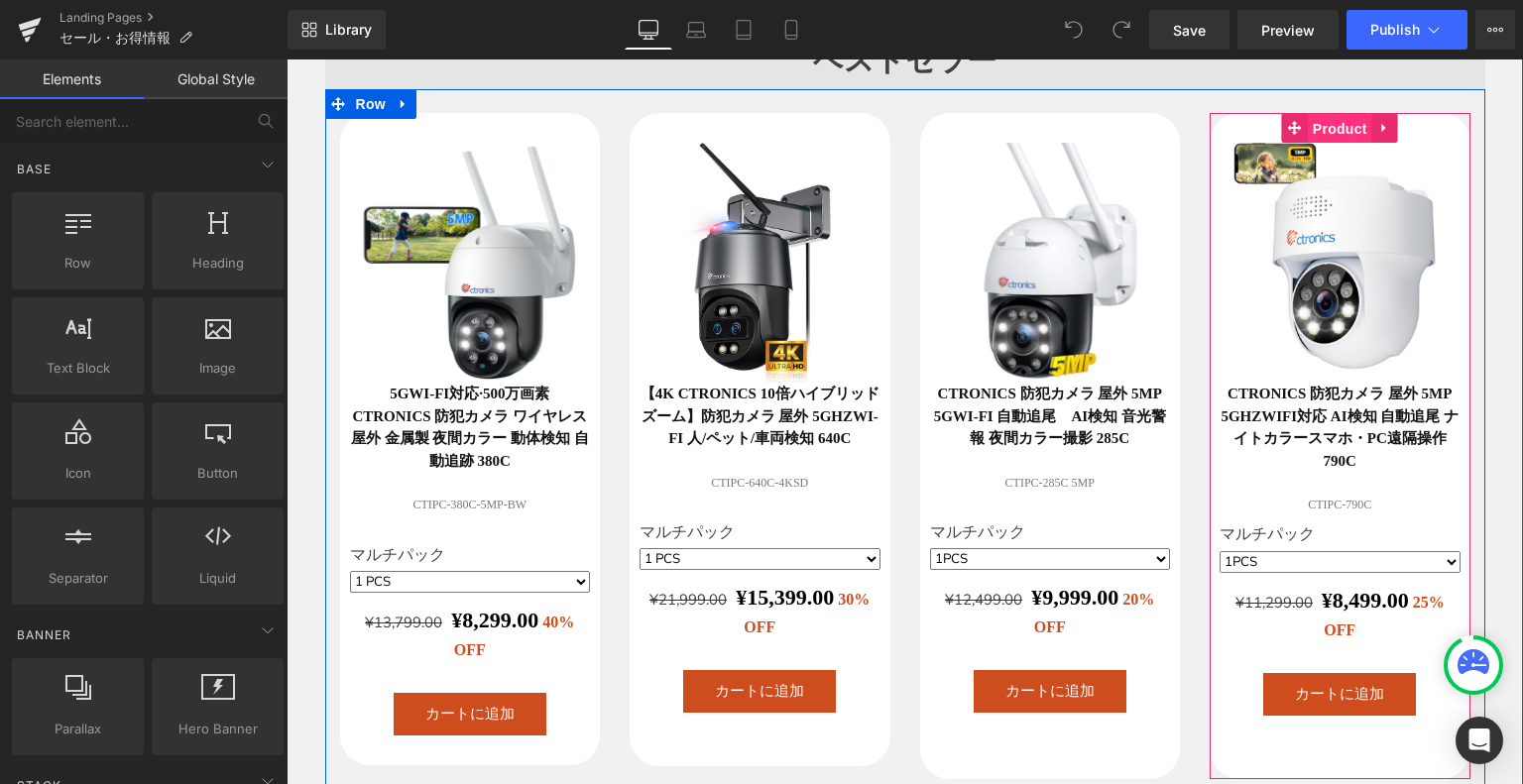 click on "Product" at bounding box center [1340, 129] 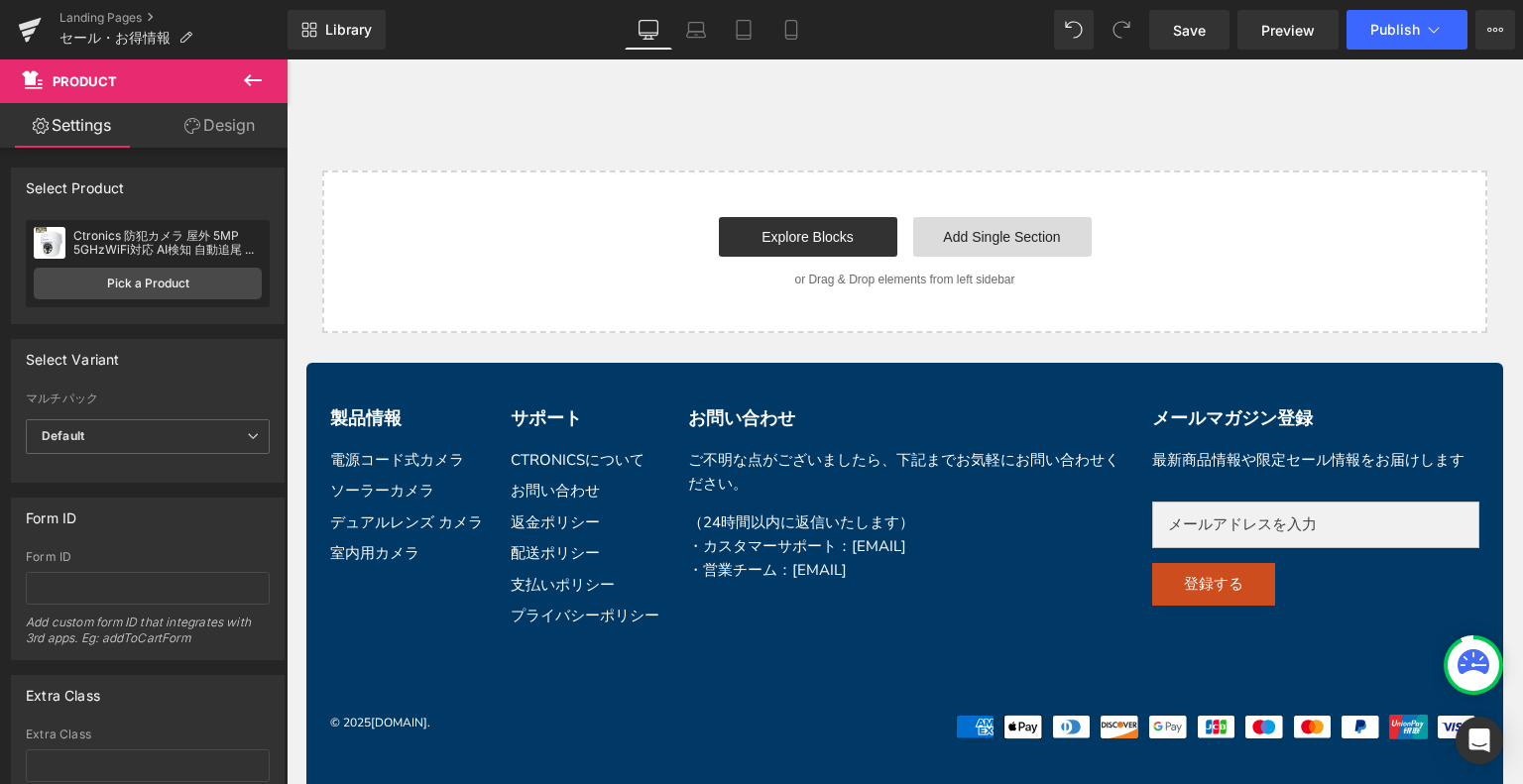 scroll, scrollTop: 3172, scrollLeft: 0, axis: vertical 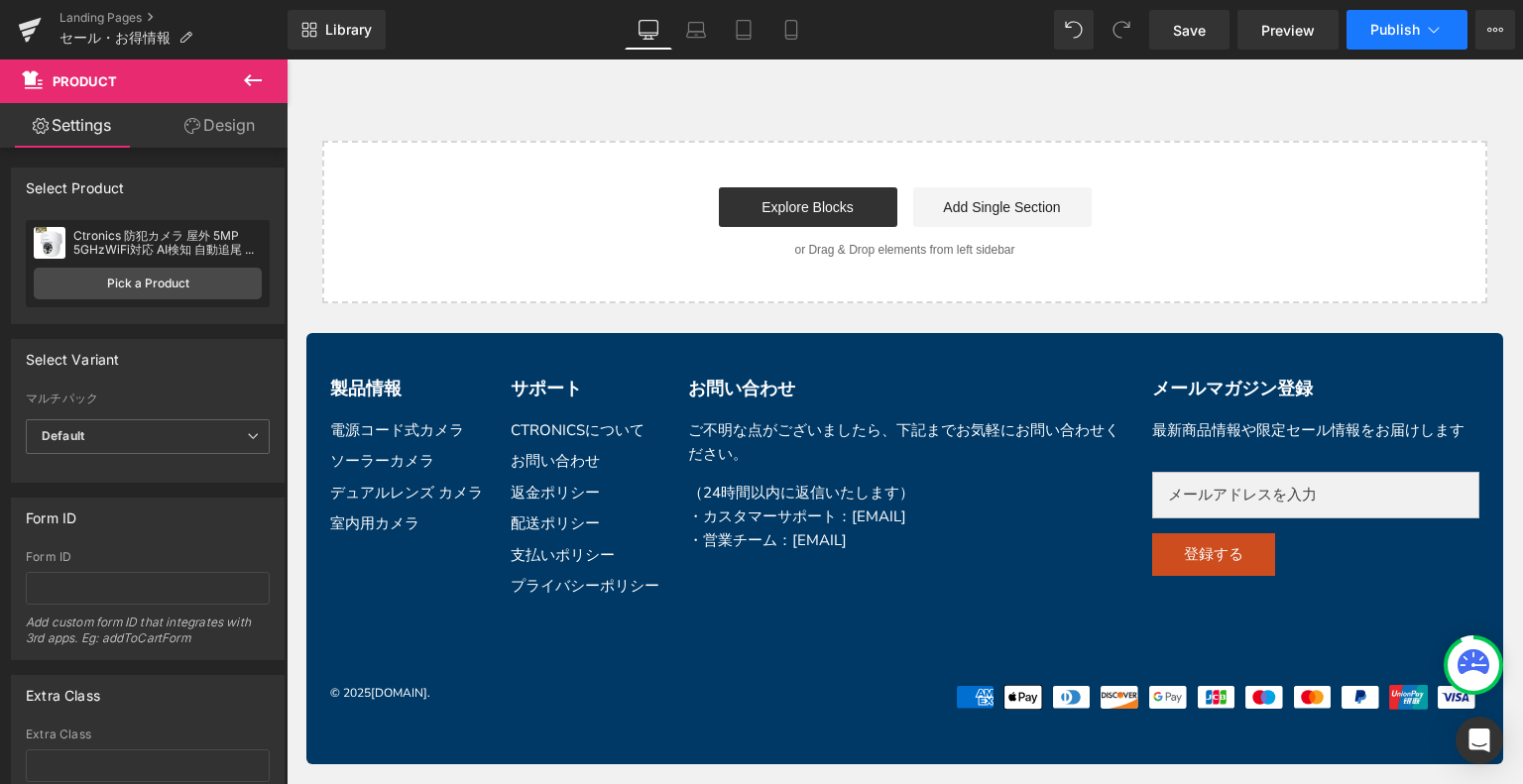 click on "Publish" at bounding box center [1395, 30] 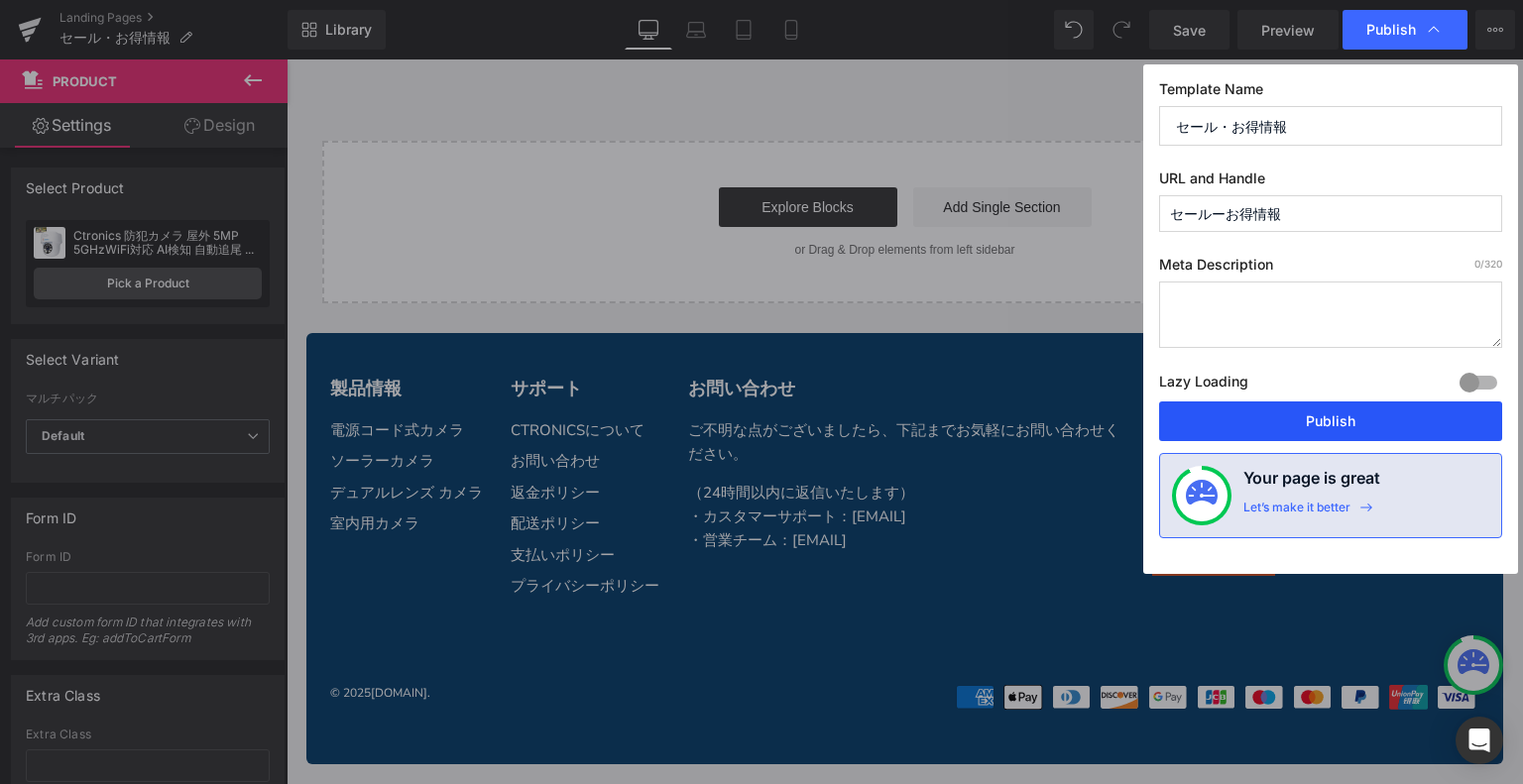 click on "Publish" at bounding box center [1331, 421] 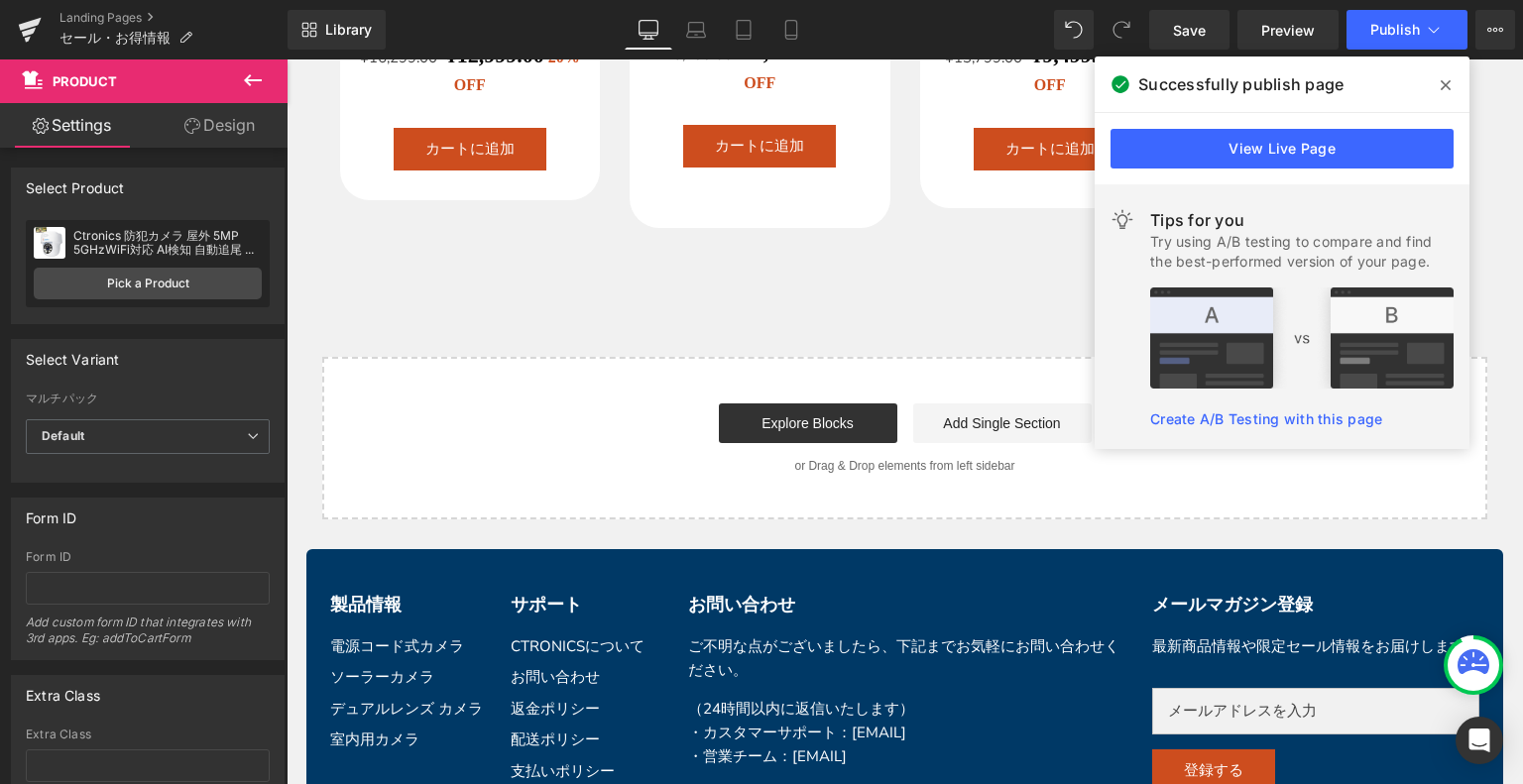 scroll, scrollTop: 2874, scrollLeft: 0, axis: vertical 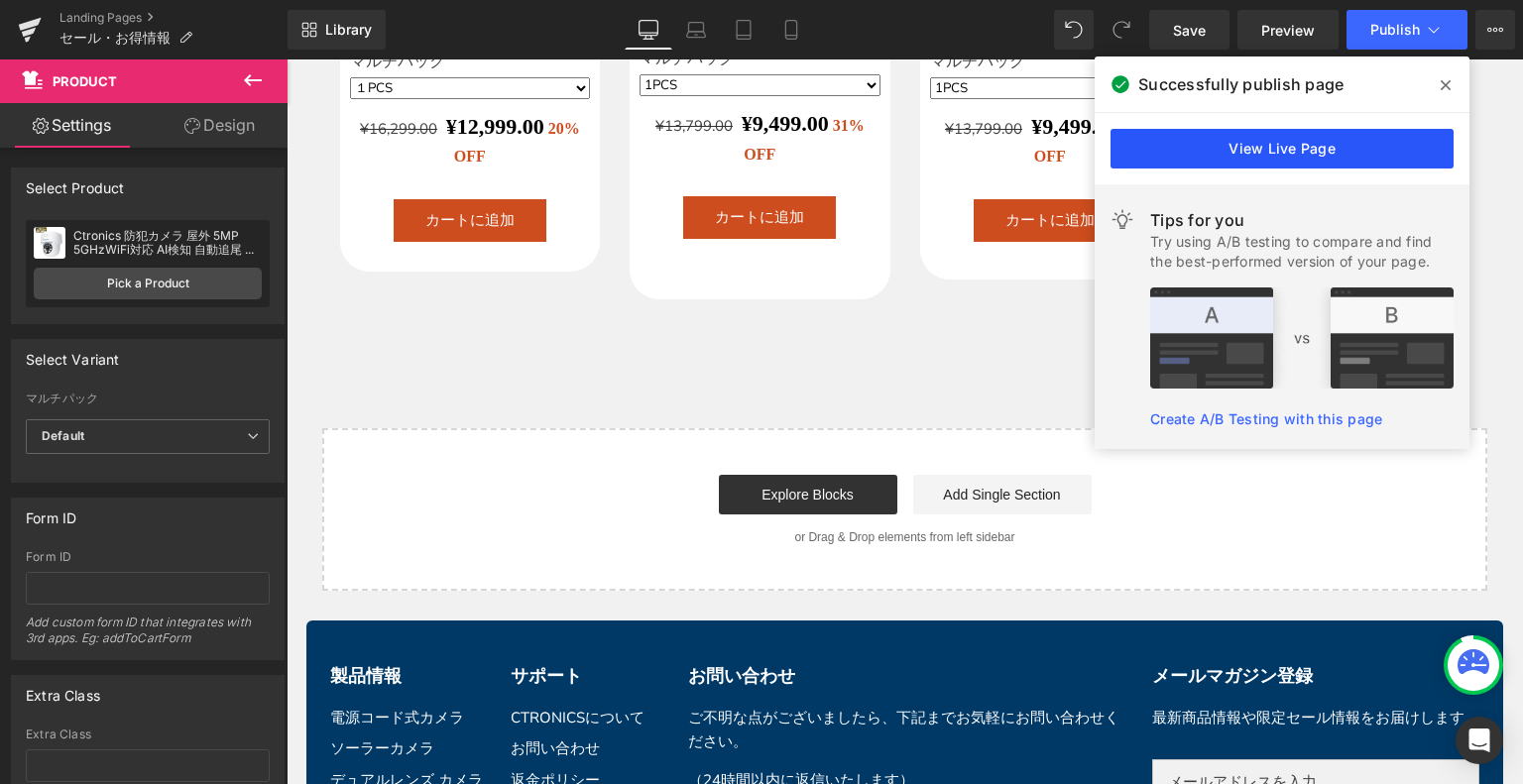 click on "View Live Page" at bounding box center [1282, 149] 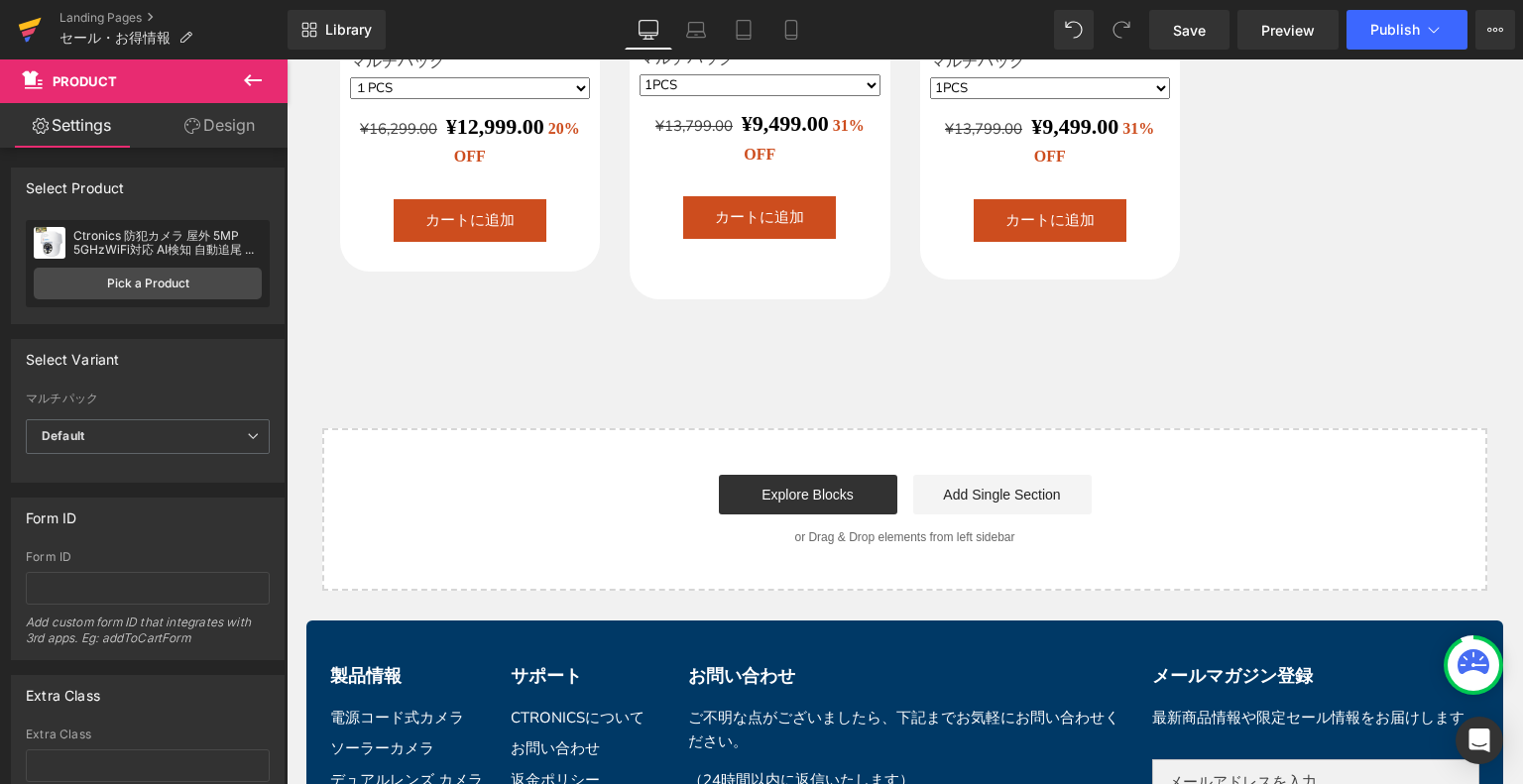 click at bounding box center (30, 30) 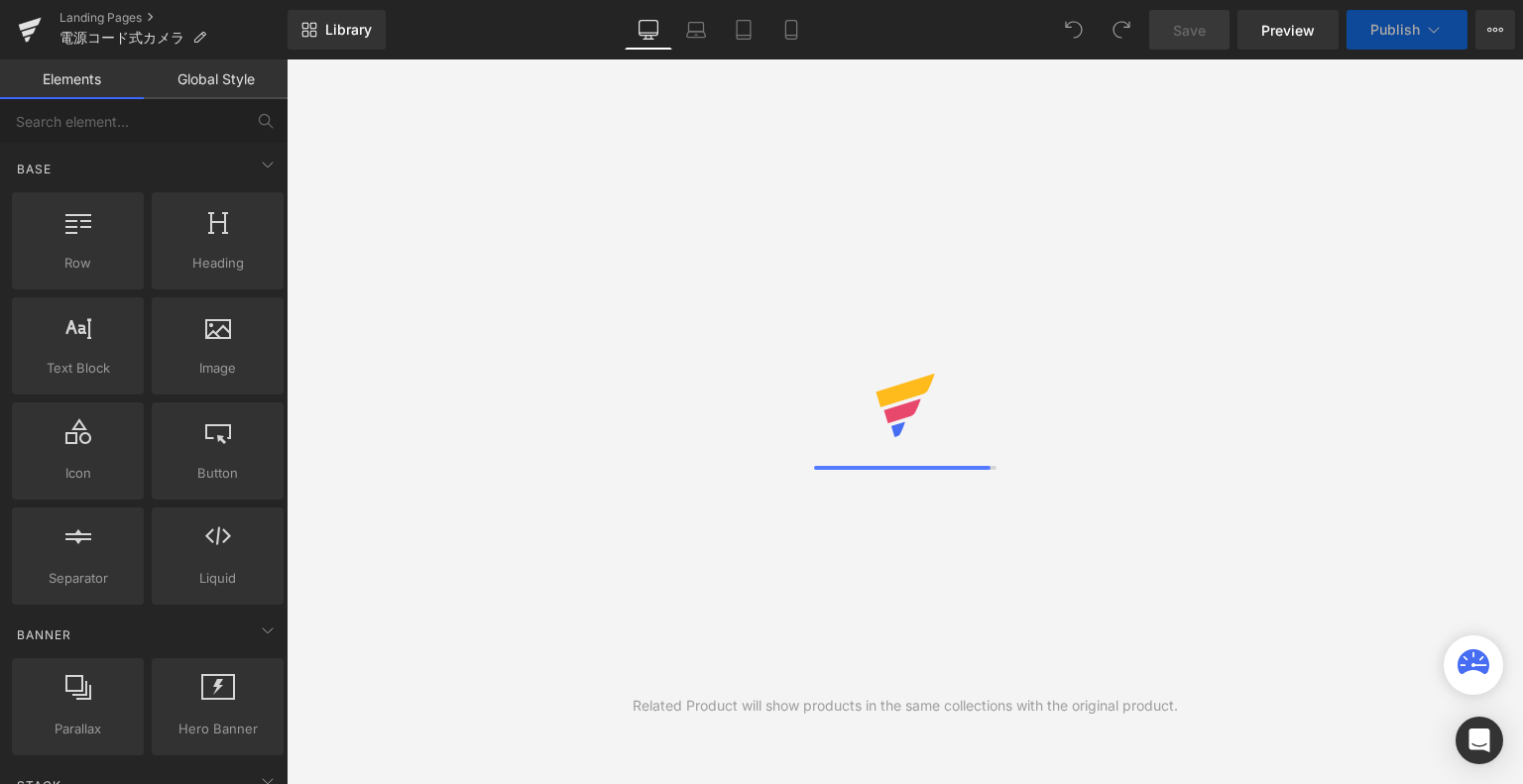scroll, scrollTop: 0, scrollLeft: 0, axis: both 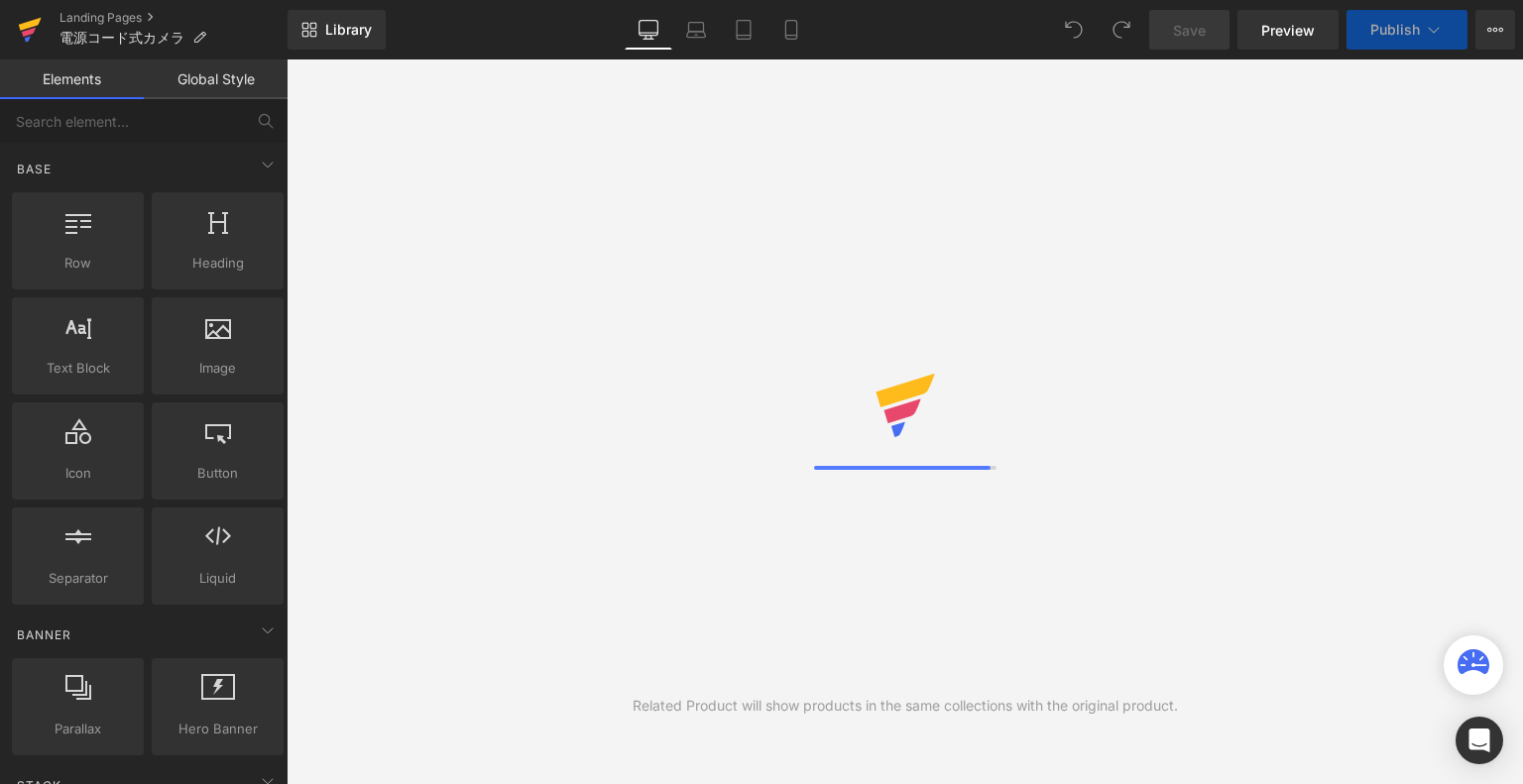 click 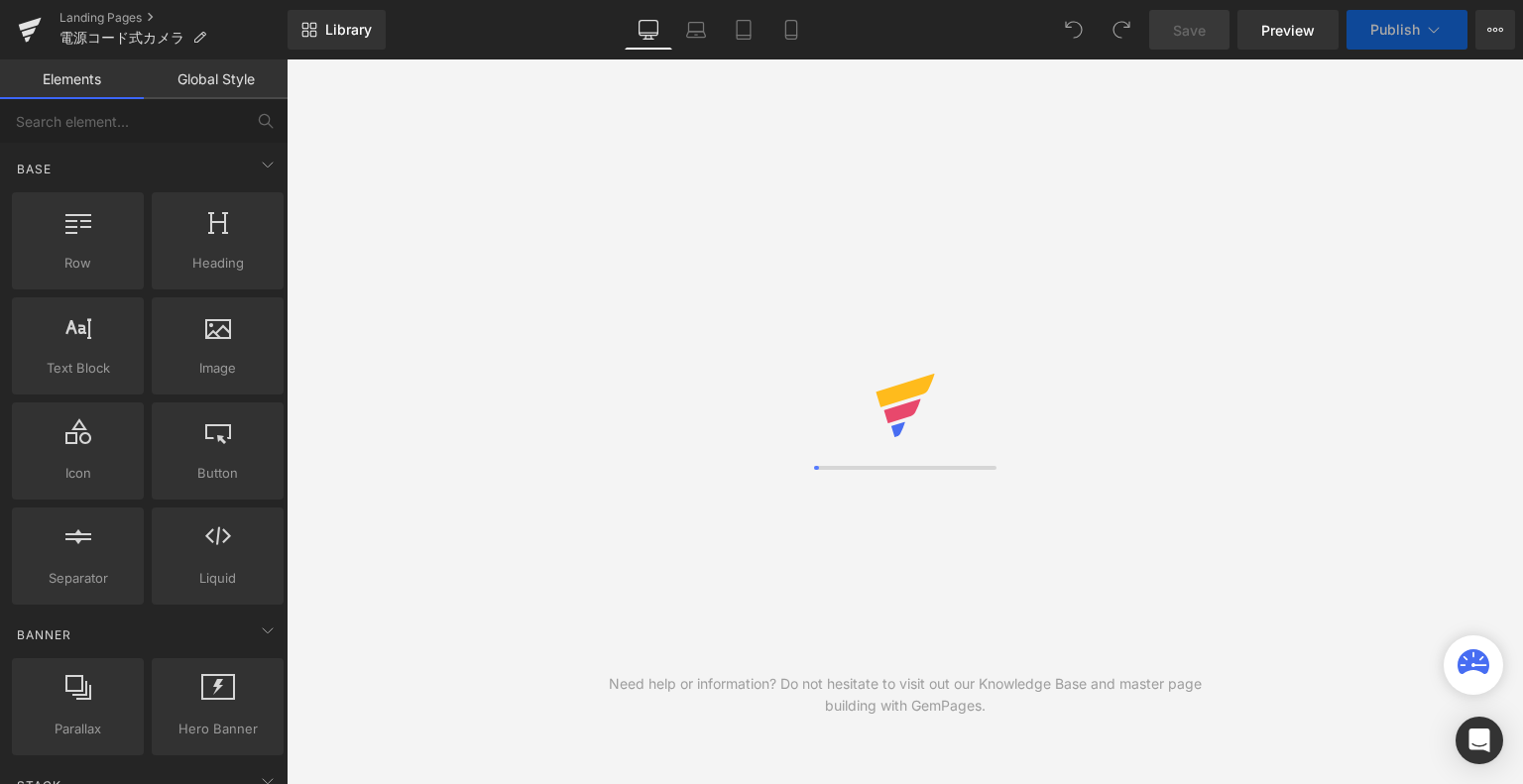 scroll, scrollTop: 0, scrollLeft: 0, axis: both 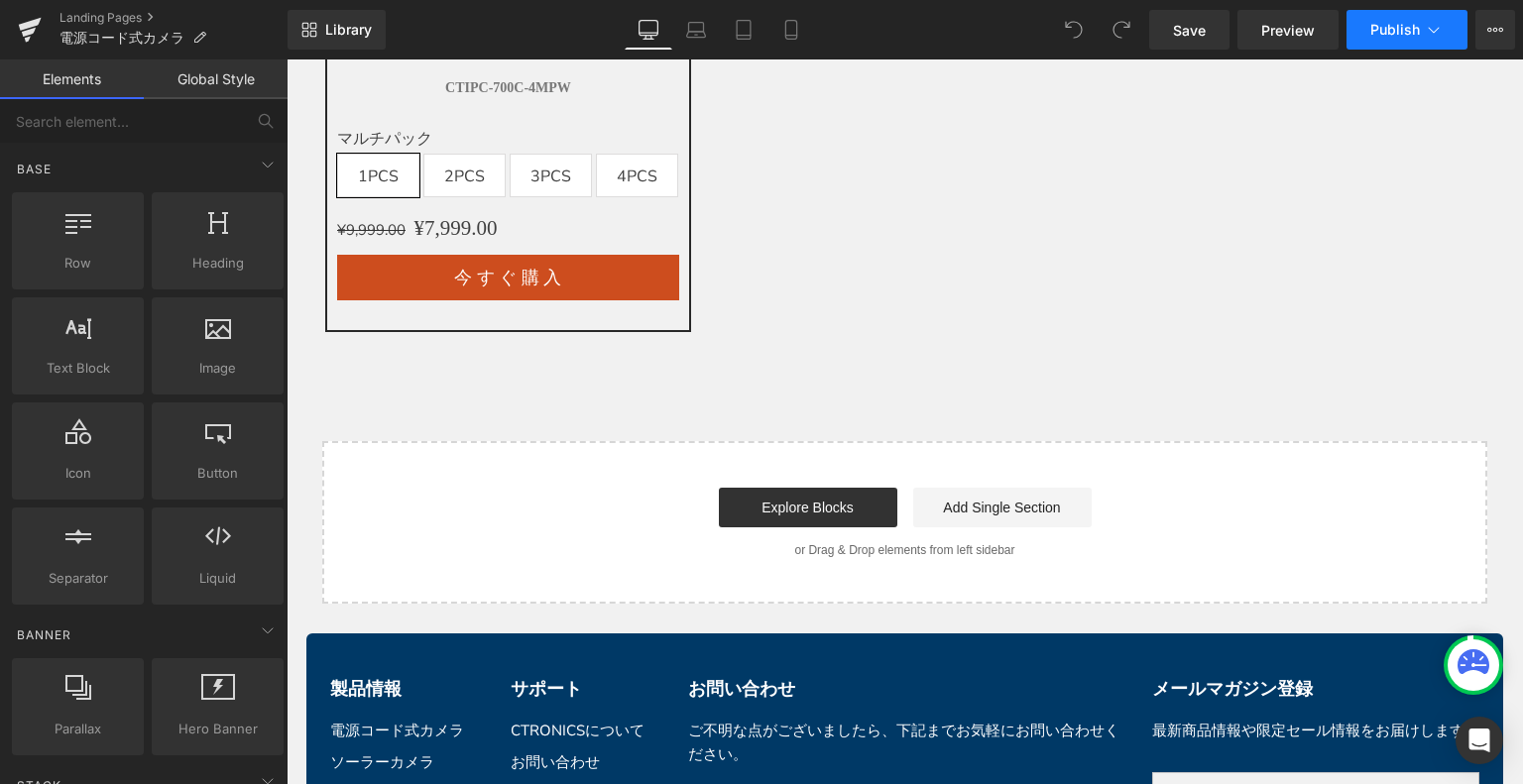 click 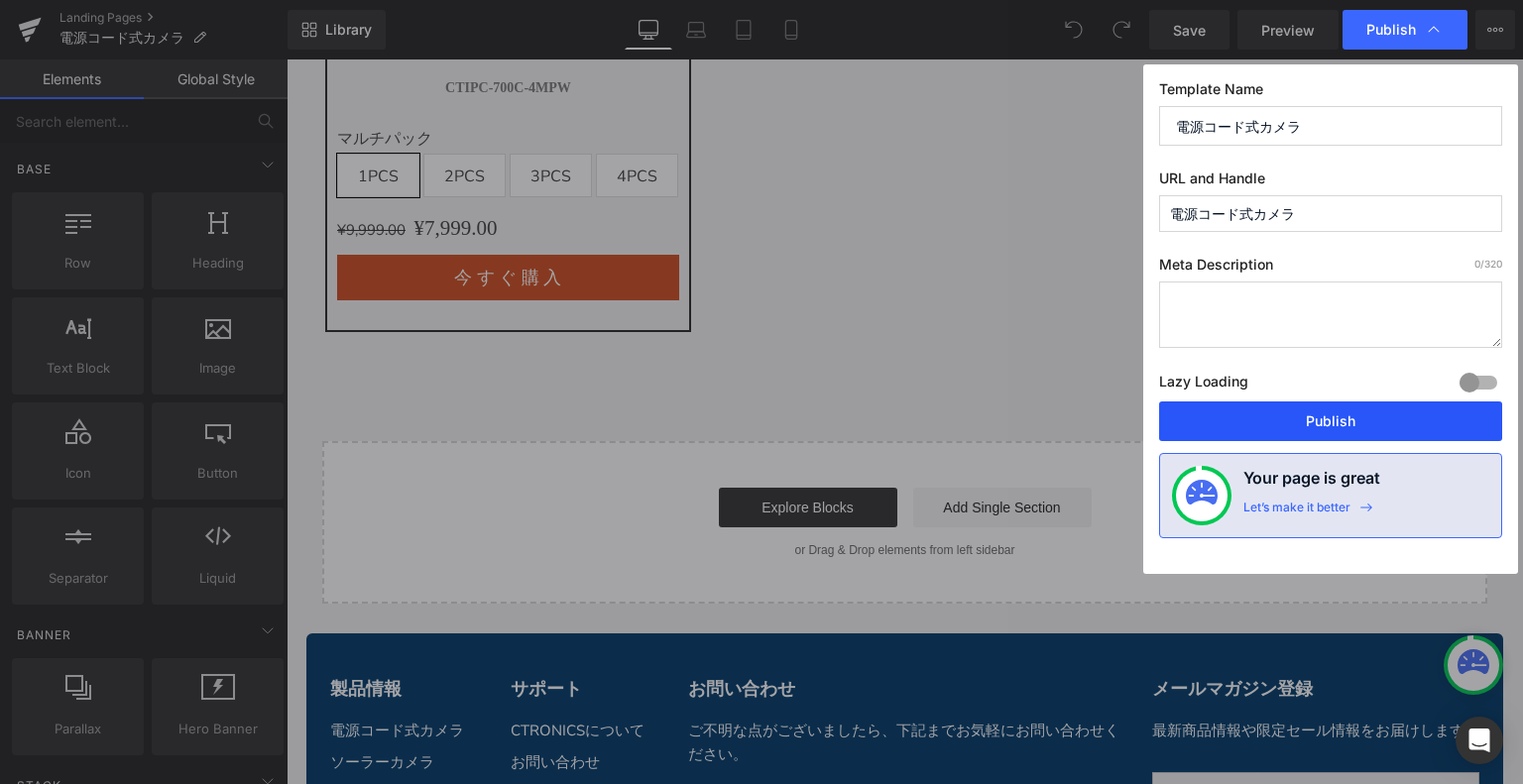 drag, startPoint x: 1371, startPoint y: 408, endPoint x: 706, endPoint y: 269, distance: 679.3718 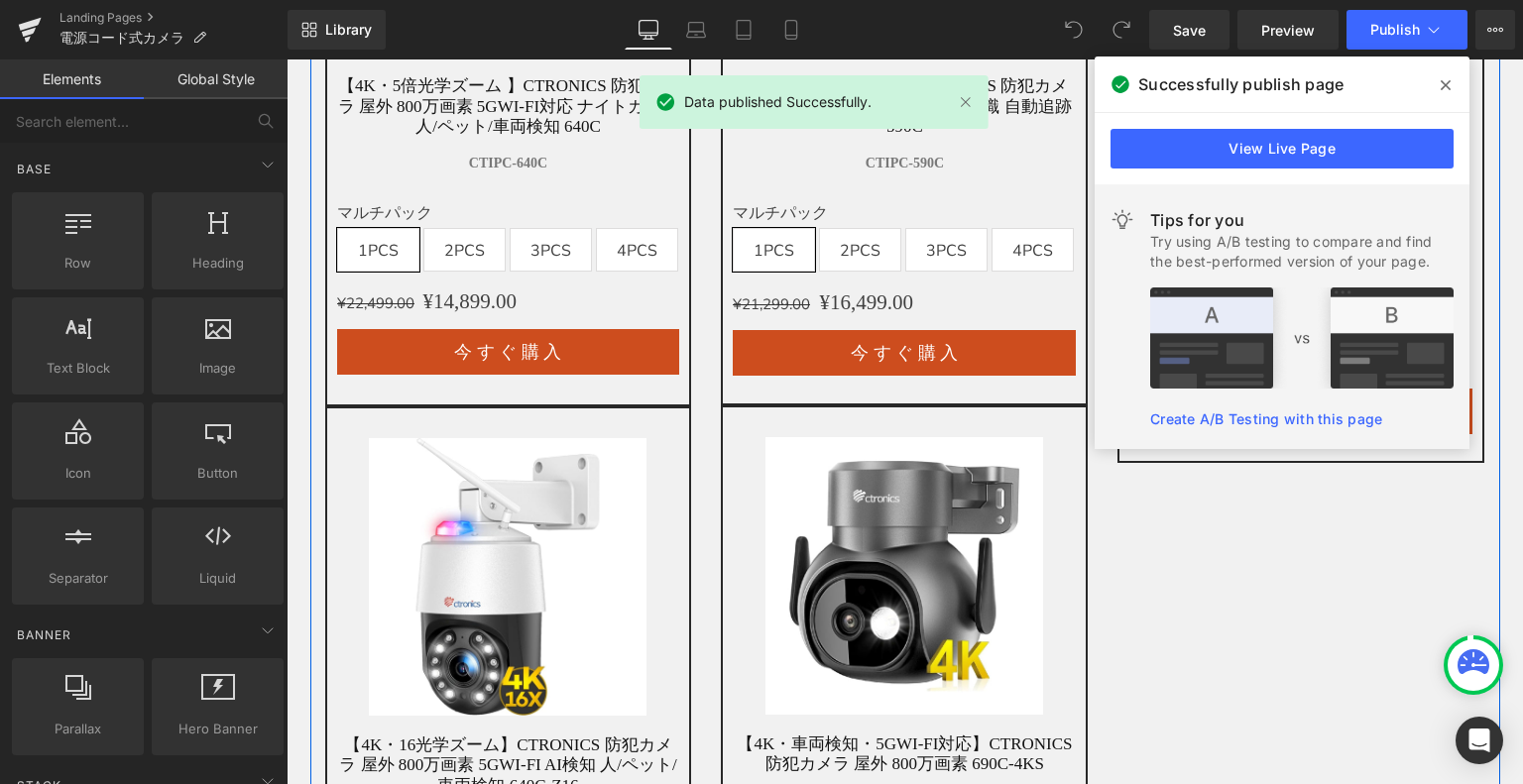 scroll, scrollTop: 694, scrollLeft: 0, axis: vertical 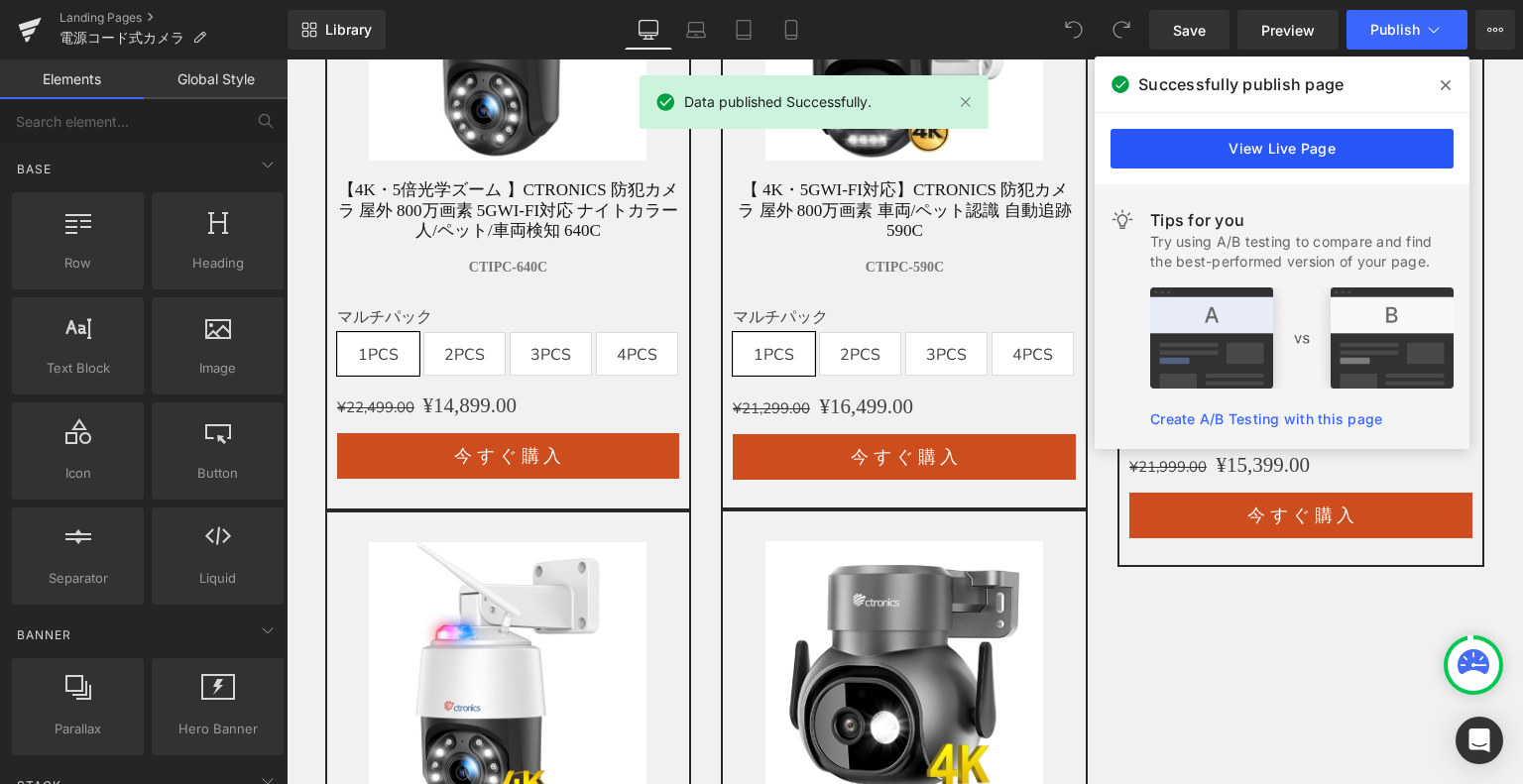 click on "View Live Page" at bounding box center (1282, 149) 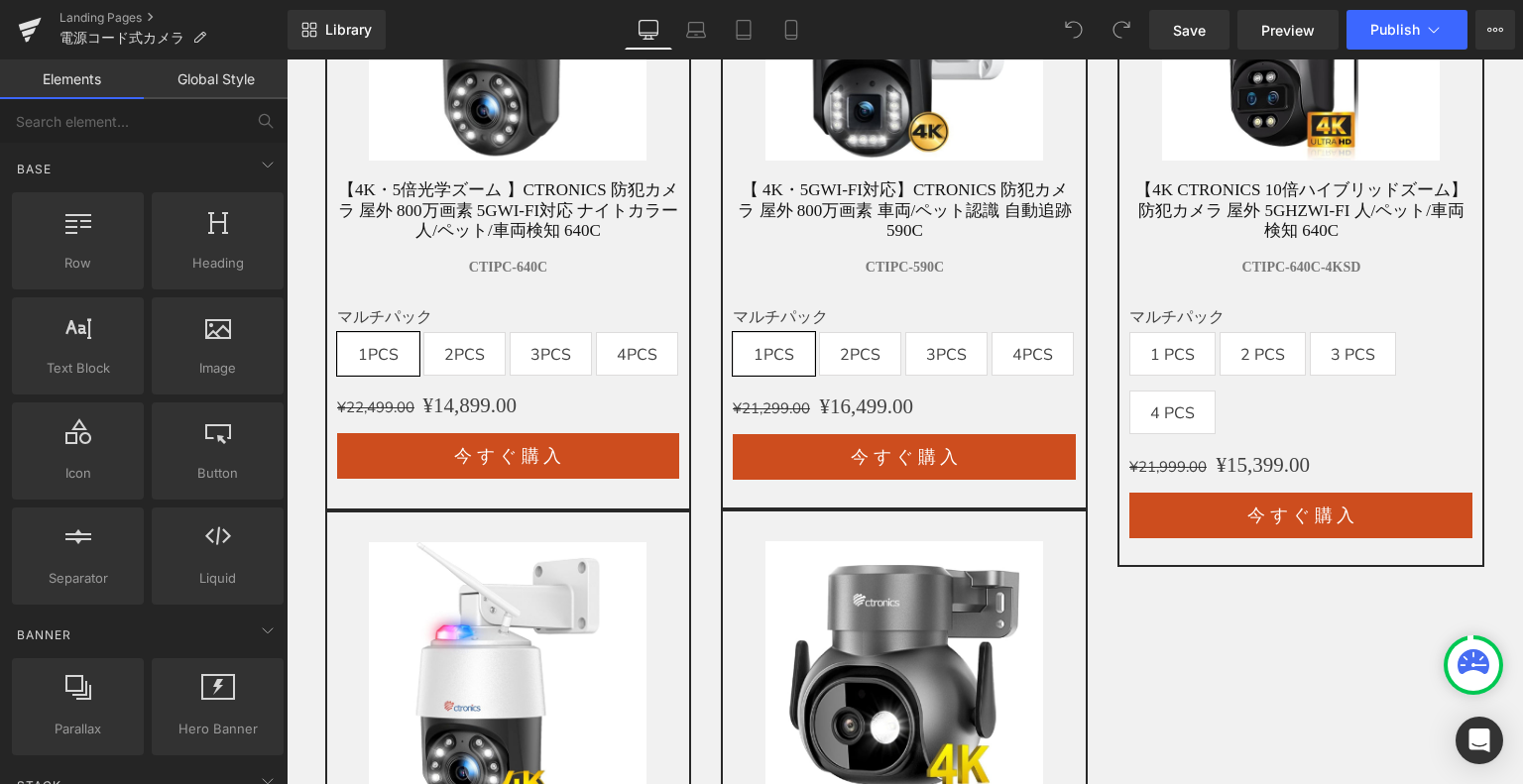 click on "Landing Pages 電源コード式カメラ" at bounding box center [144, 30] 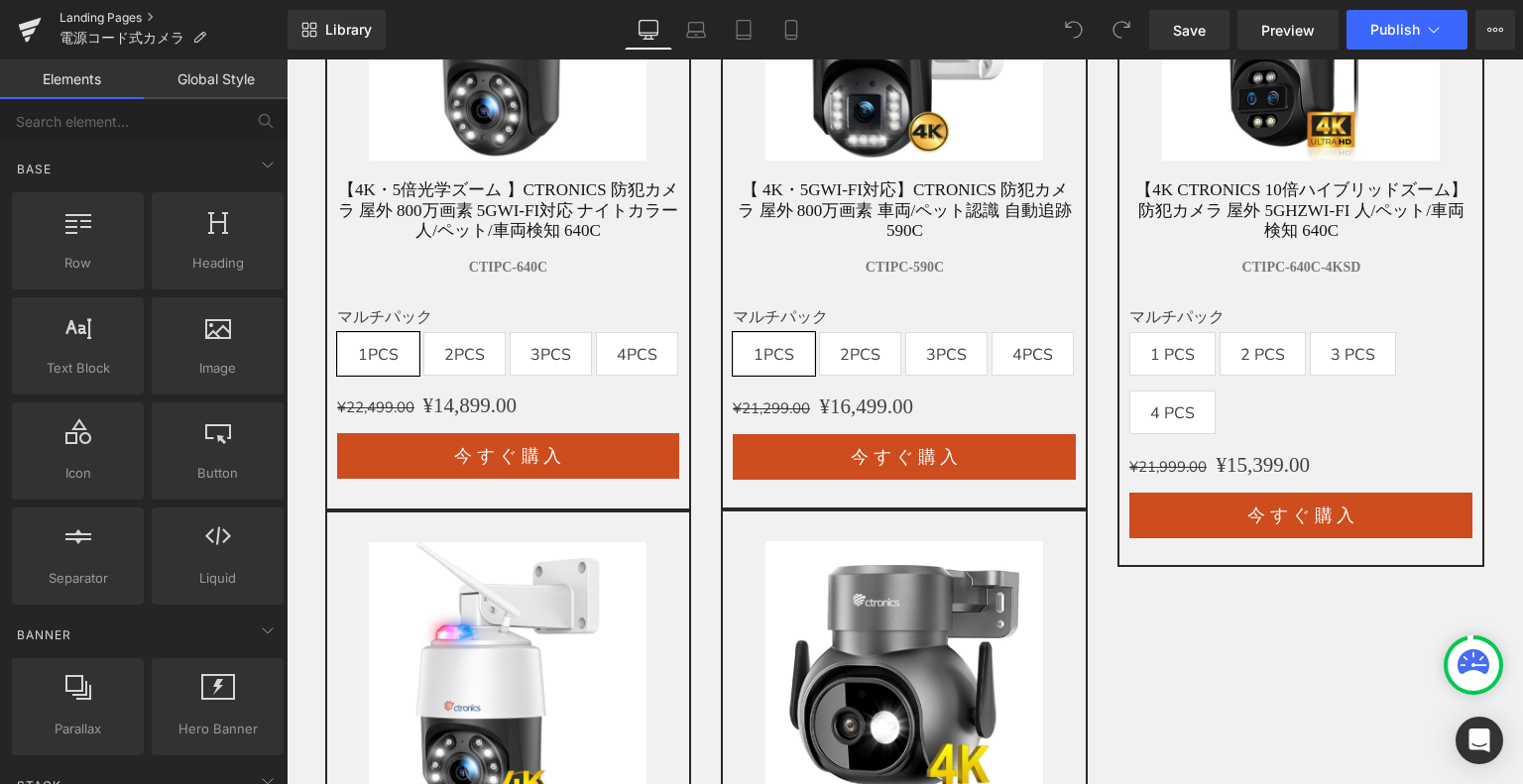 click on "Landing Pages" at bounding box center (174, 18) 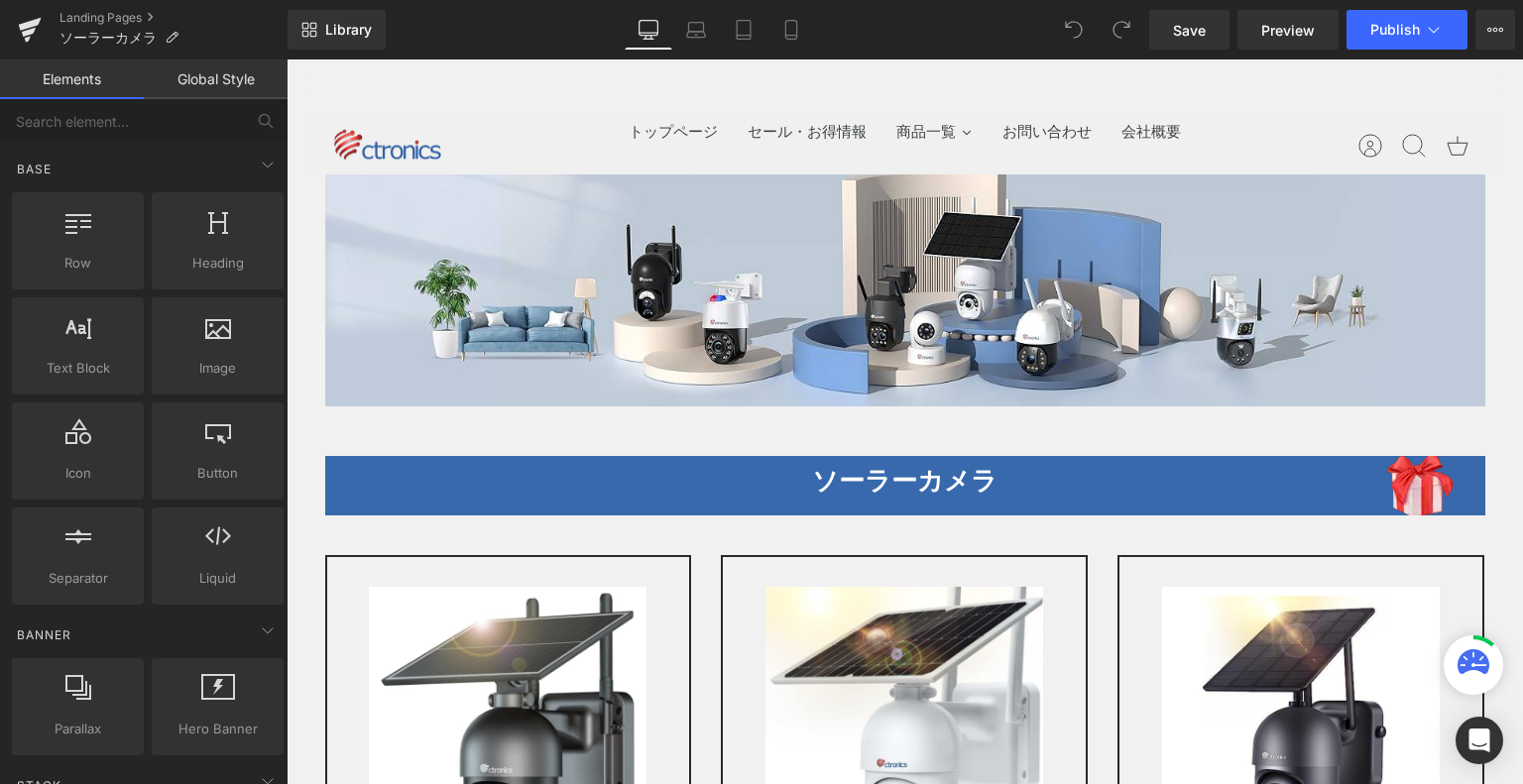 scroll, scrollTop: 0, scrollLeft: 0, axis: both 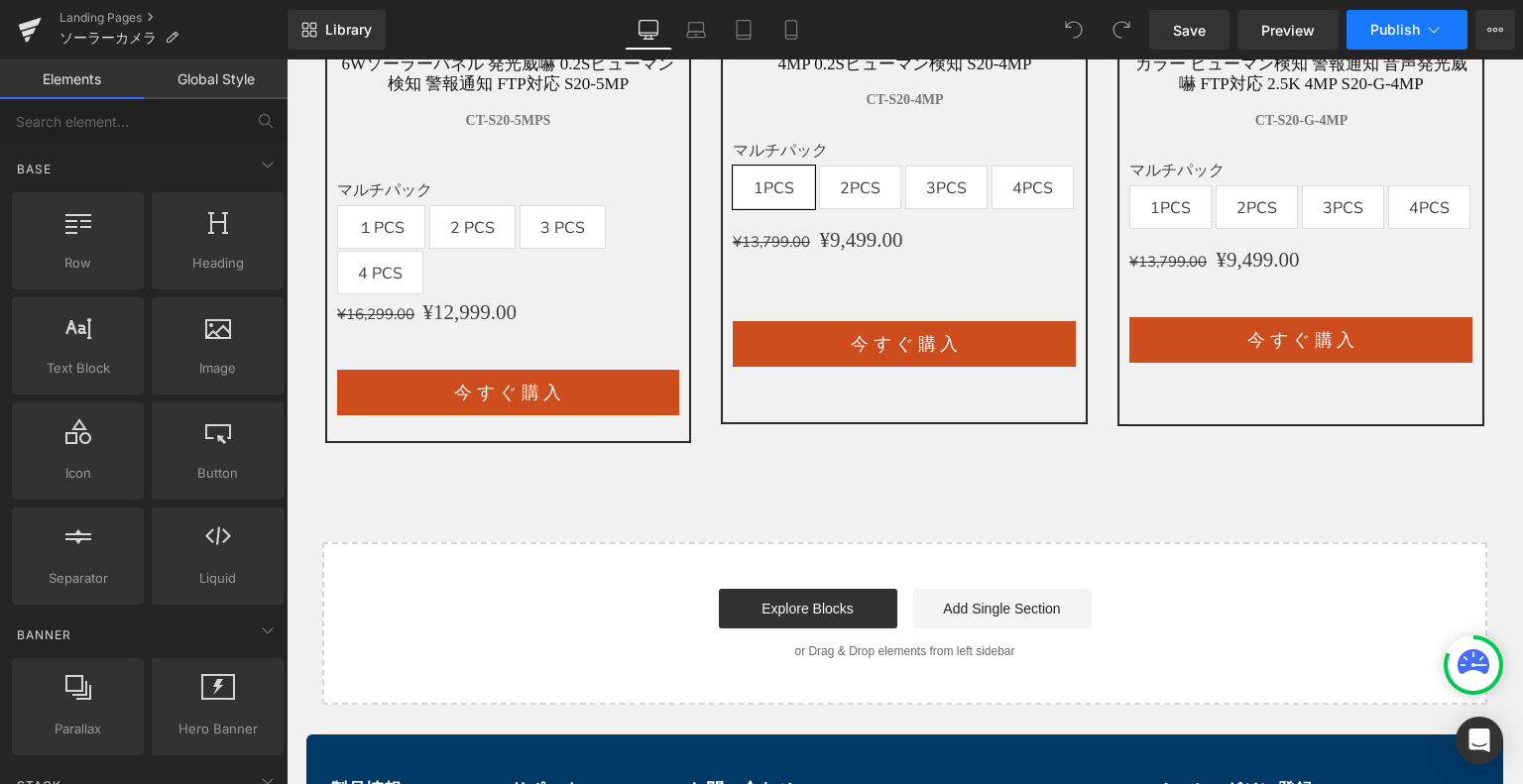 click on "Publish" at bounding box center (1407, 30) 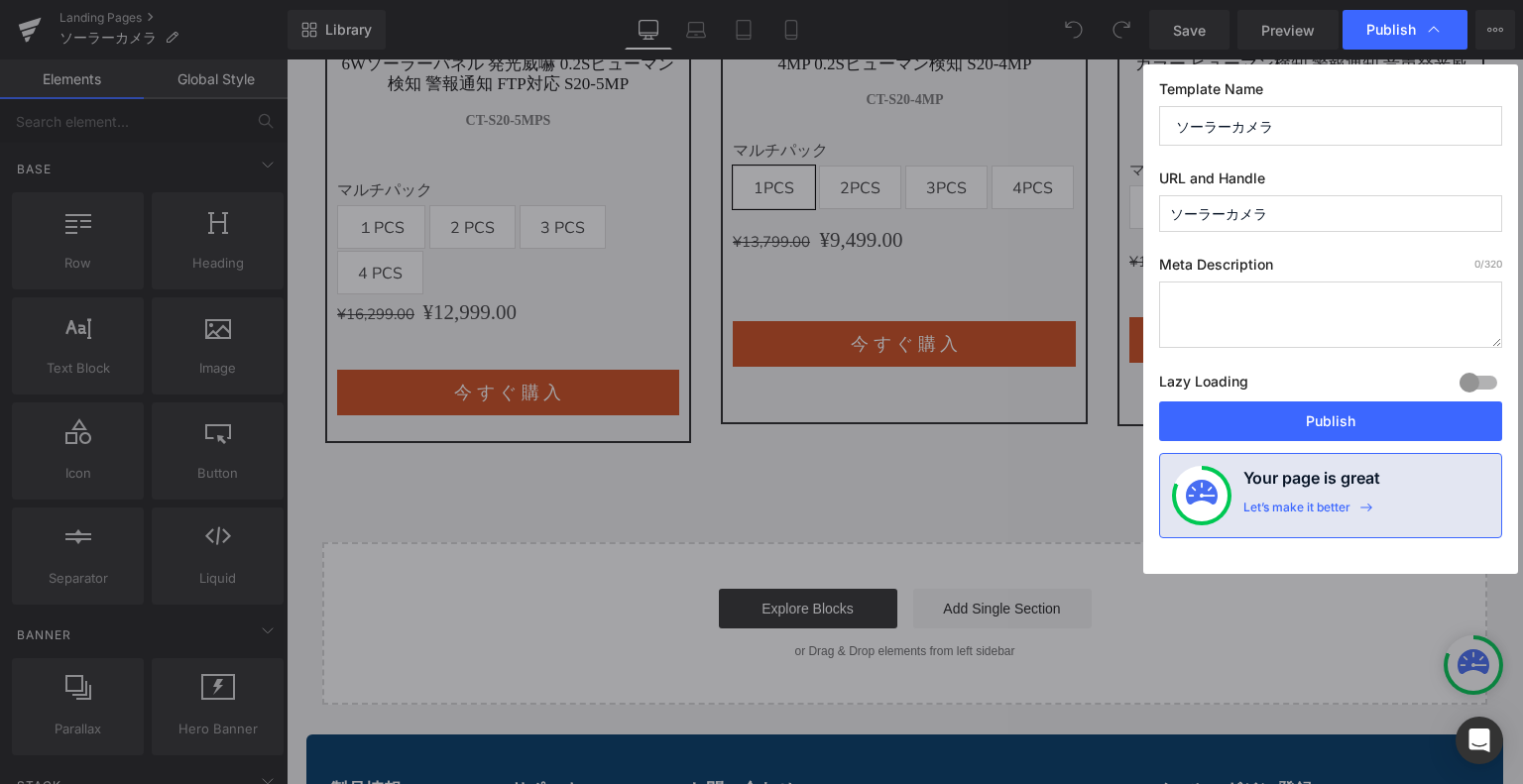drag, startPoint x: 1301, startPoint y: 419, endPoint x: 1011, endPoint y: 31, distance: 484.4007 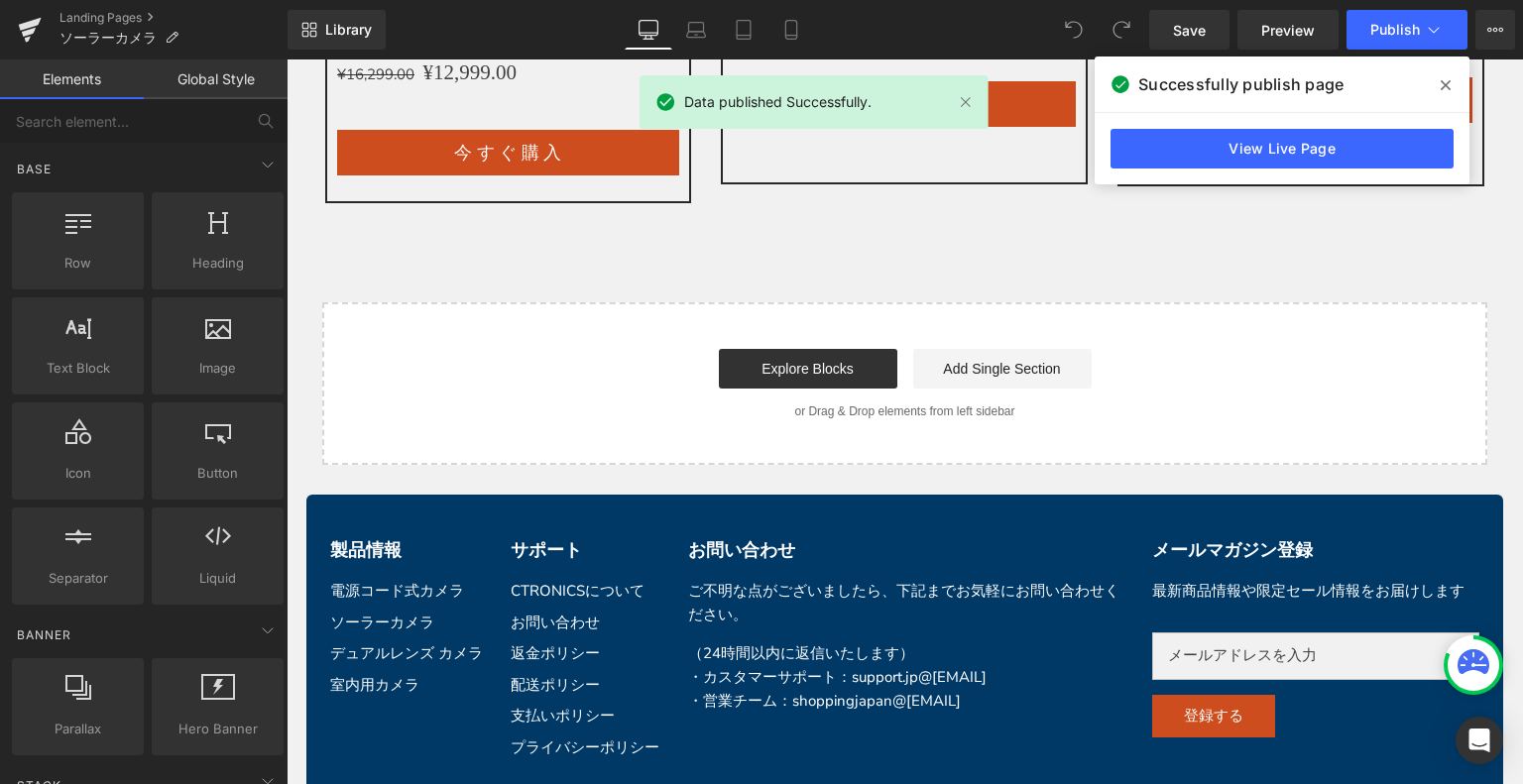 scroll, scrollTop: 595, scrollLeft: 0, axis: vertical 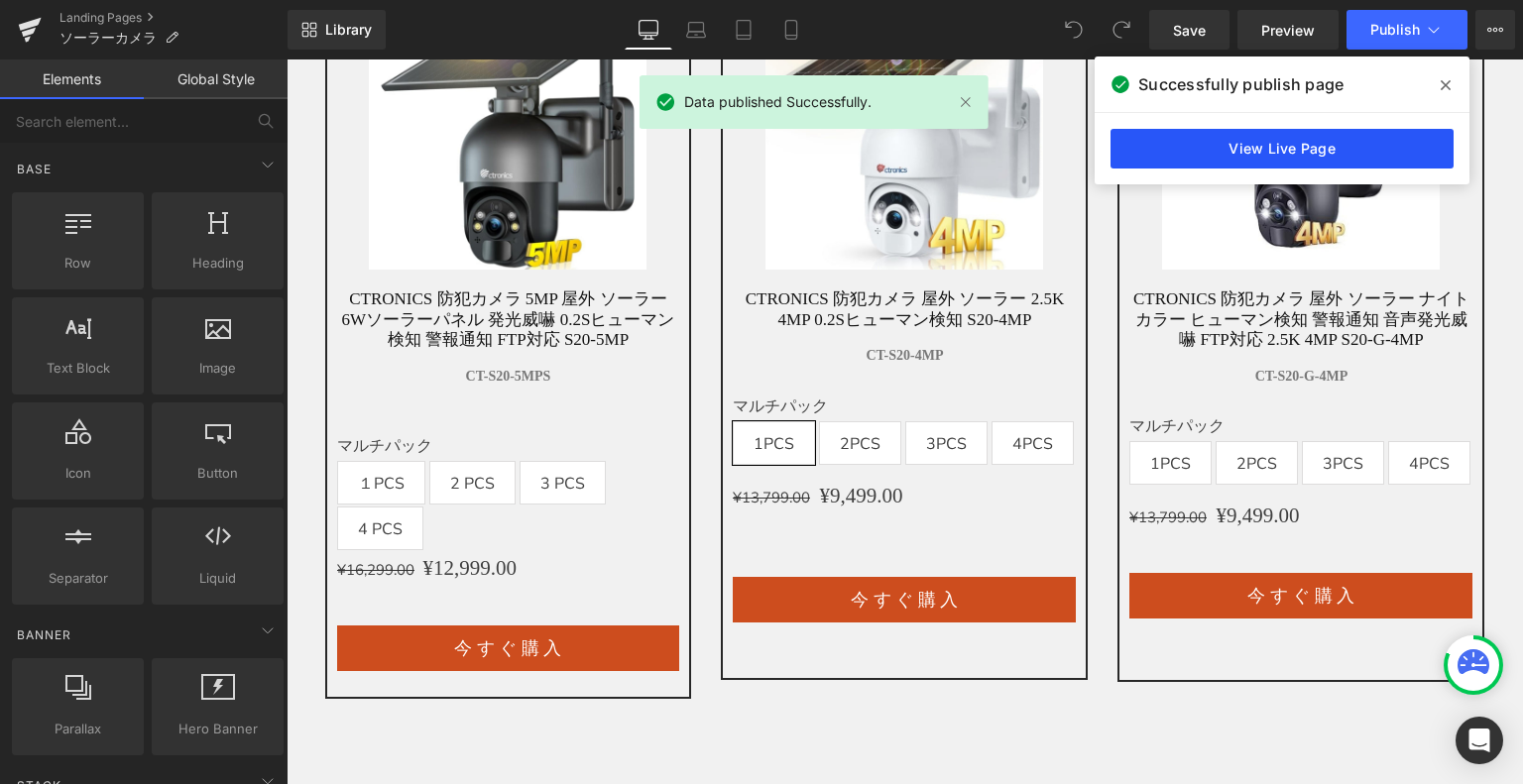 click on "View Live Page" at bounding box center [1282, 149] 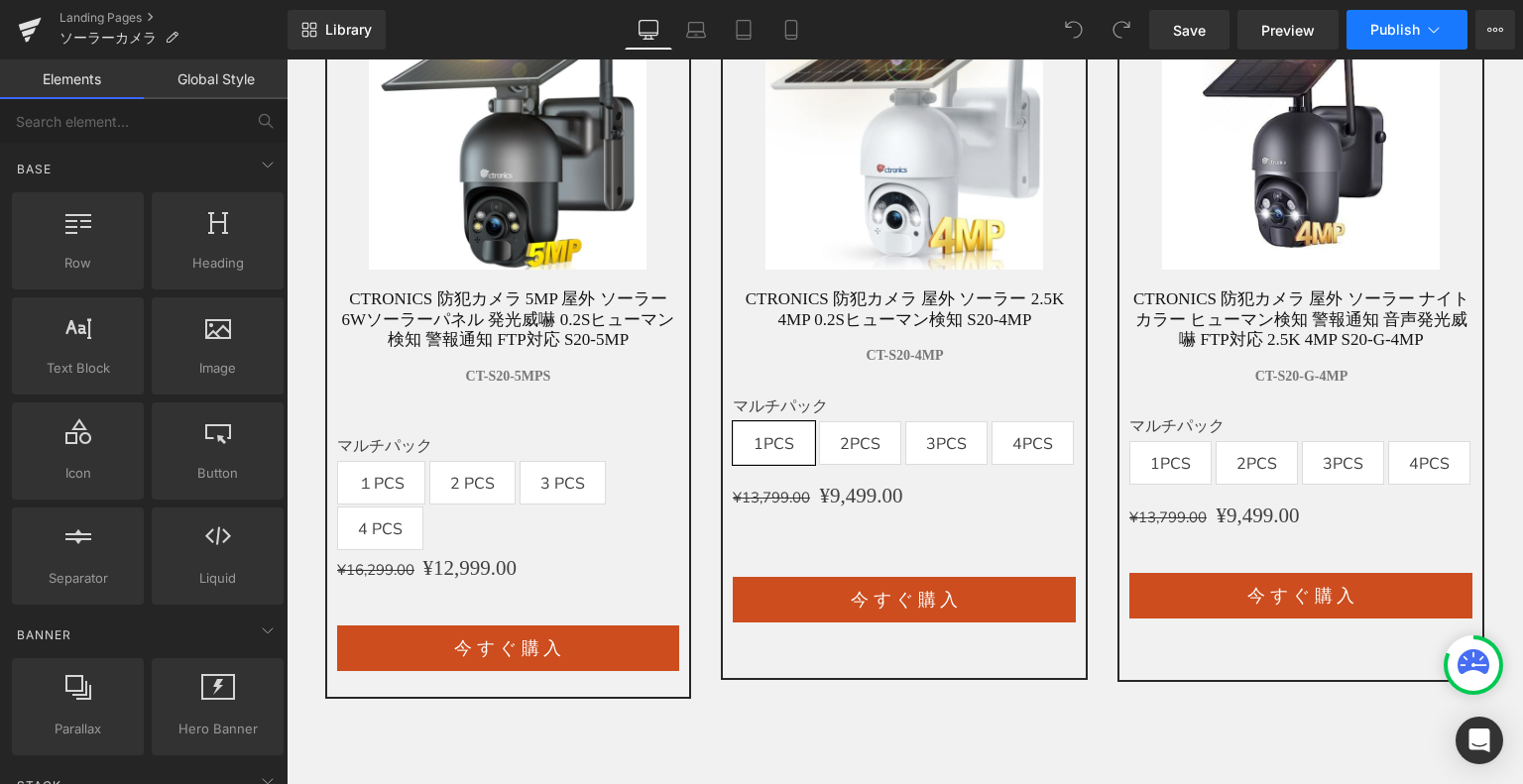 click on "Publish" at bounding box center [1395, 30] 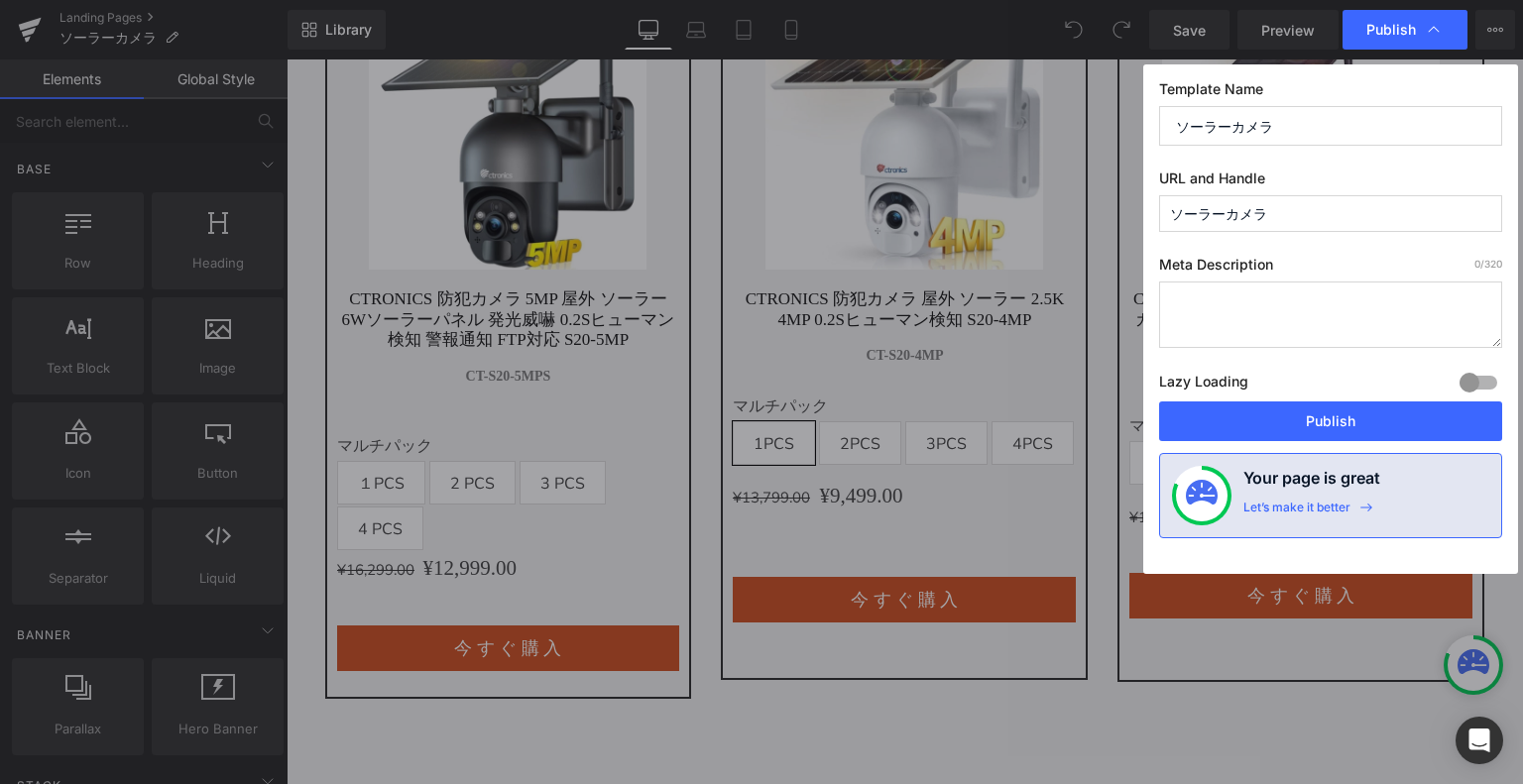 drag, startPoint x: 1356, startPoint y: 400, endPoint x: 484, endPoint y: 19, distance: 951.6013 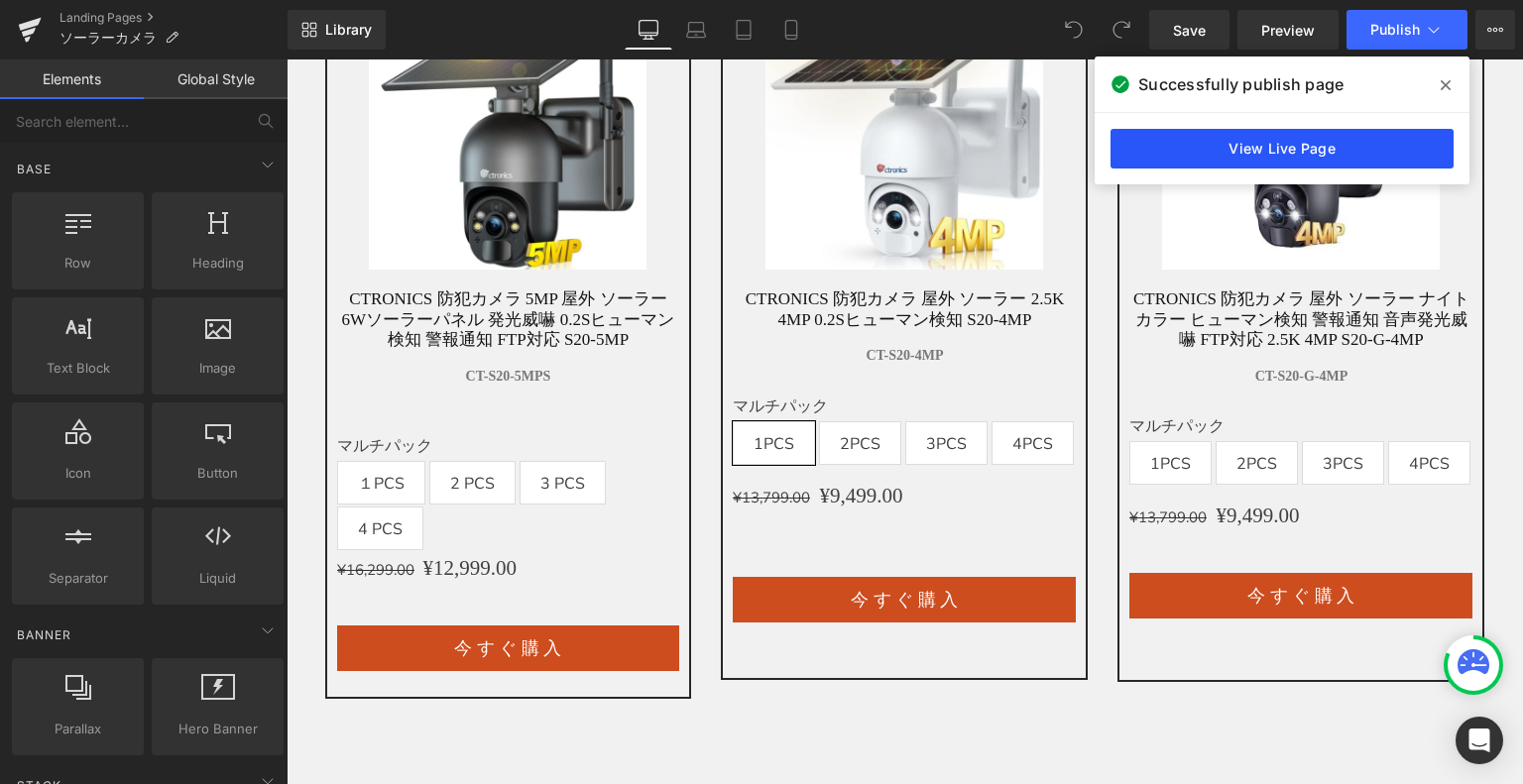 click on "View Live Page" at bounding box center (1282, 149) 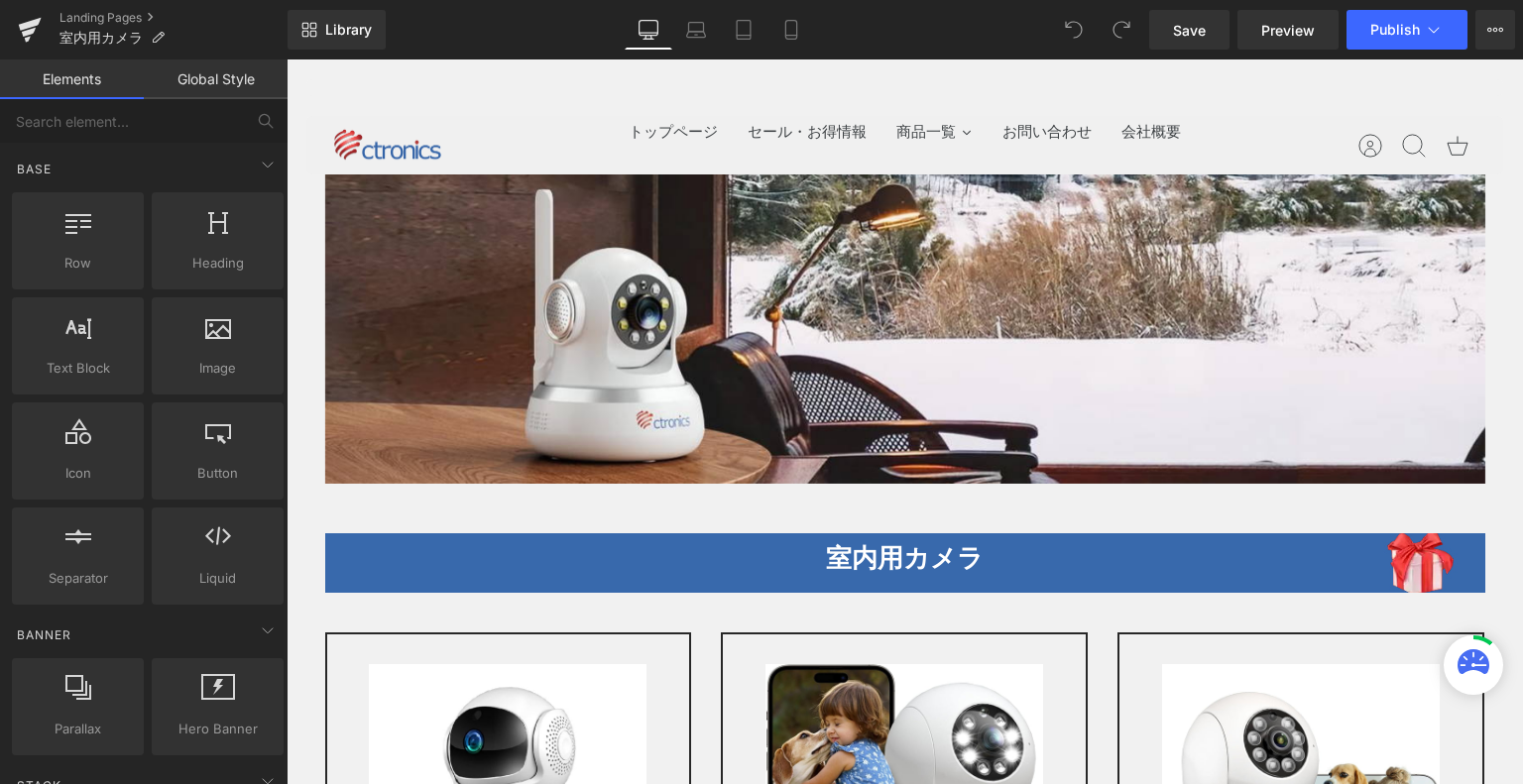scroll, scrollTop: 0, scrollLeft: 0, axis: both 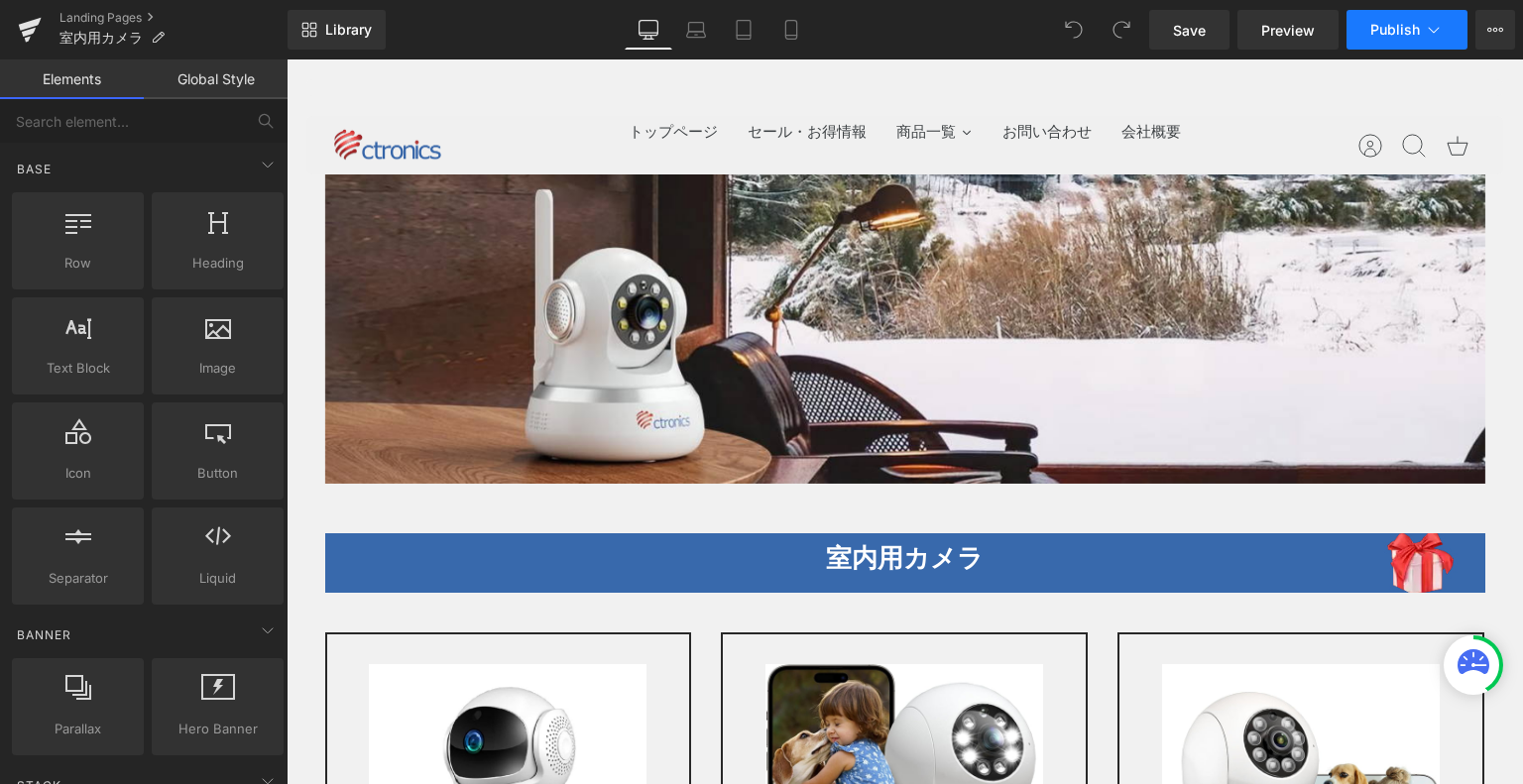 click on "Publish" at bounding box center [1407, 30] 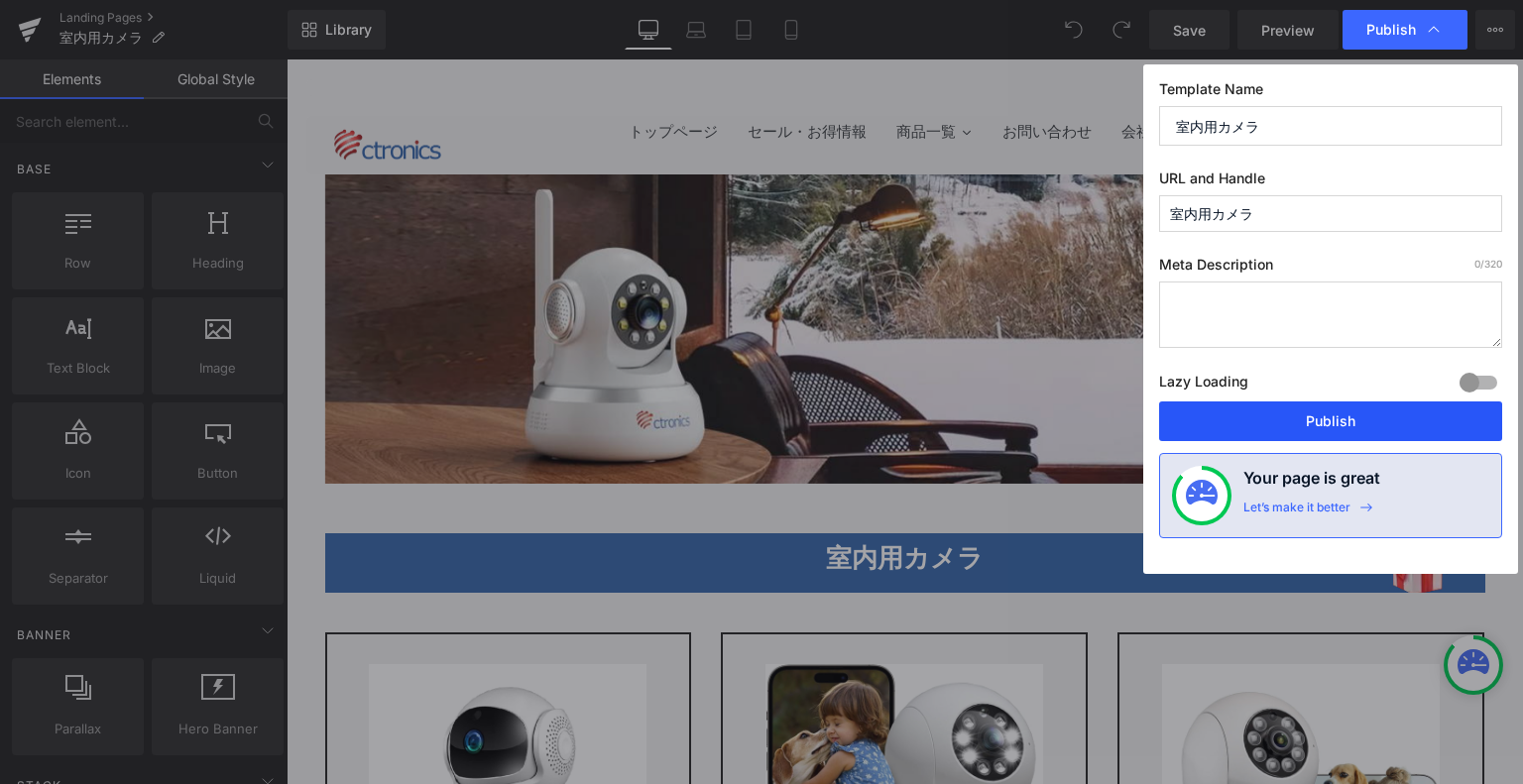 click on "Publish" at bounding box center [1331, 421] 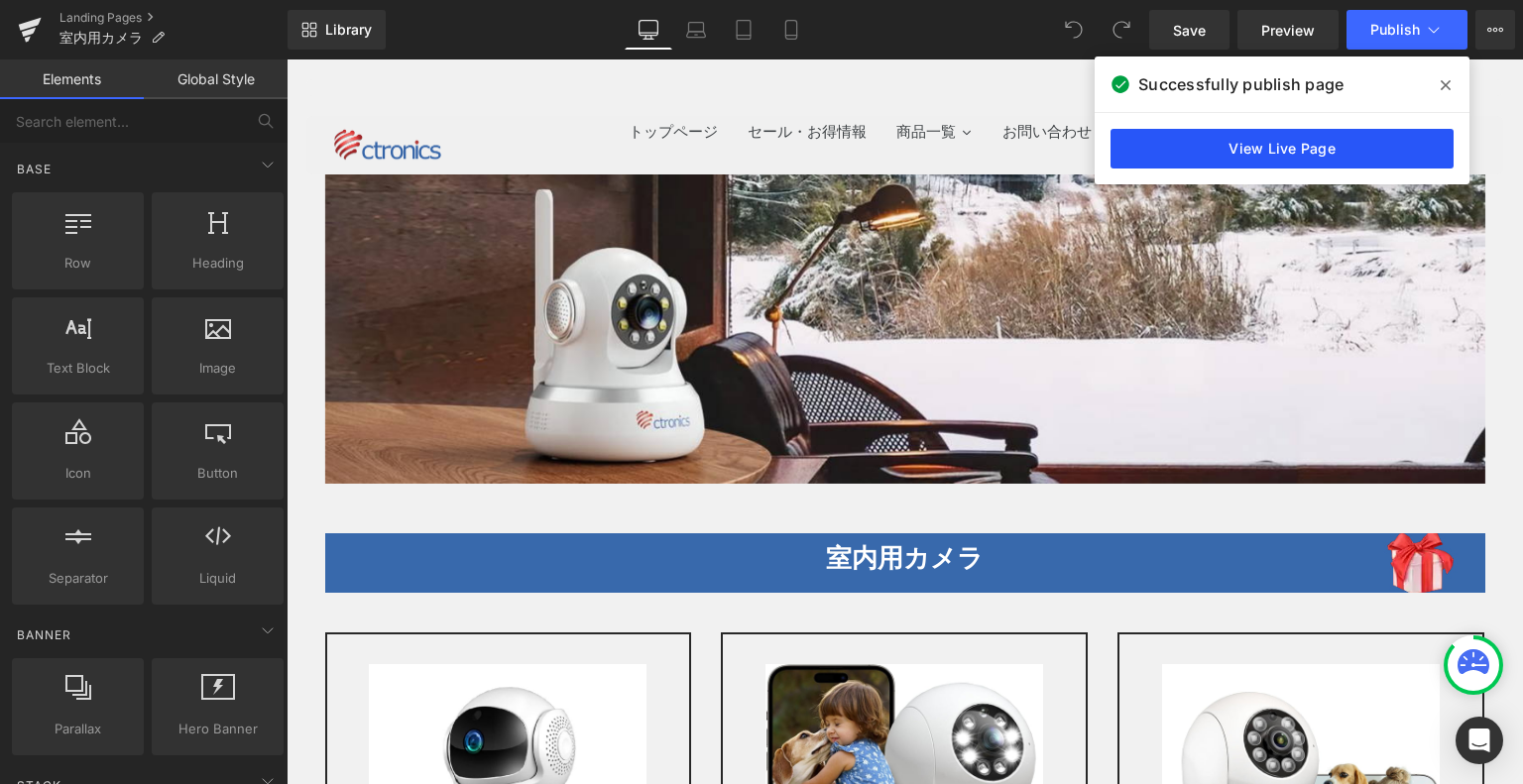 click on "View Live Page" at bounding box center (1282, 149) 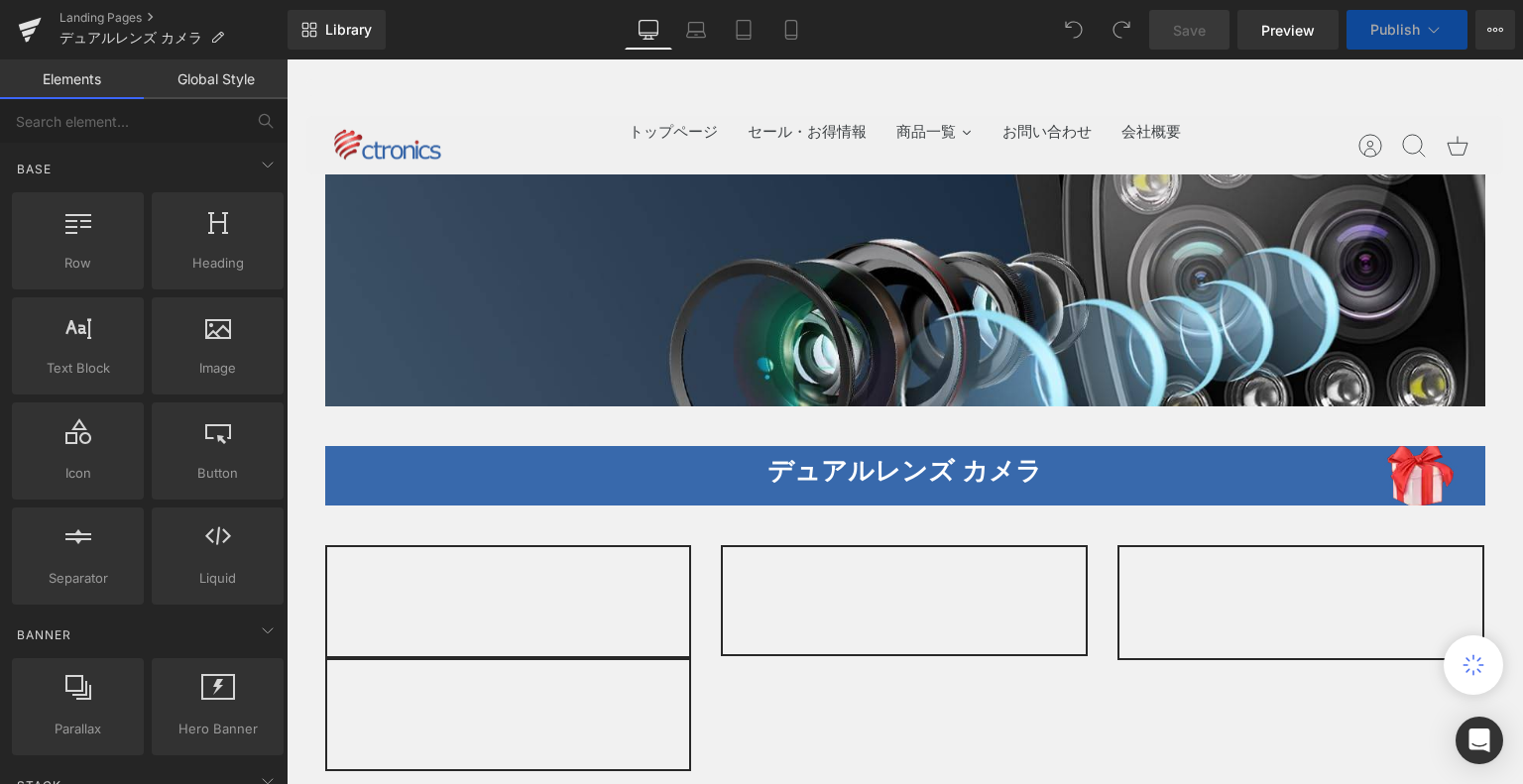 scroll, scrollTop: 0, scrollLeft: 0, axis: both 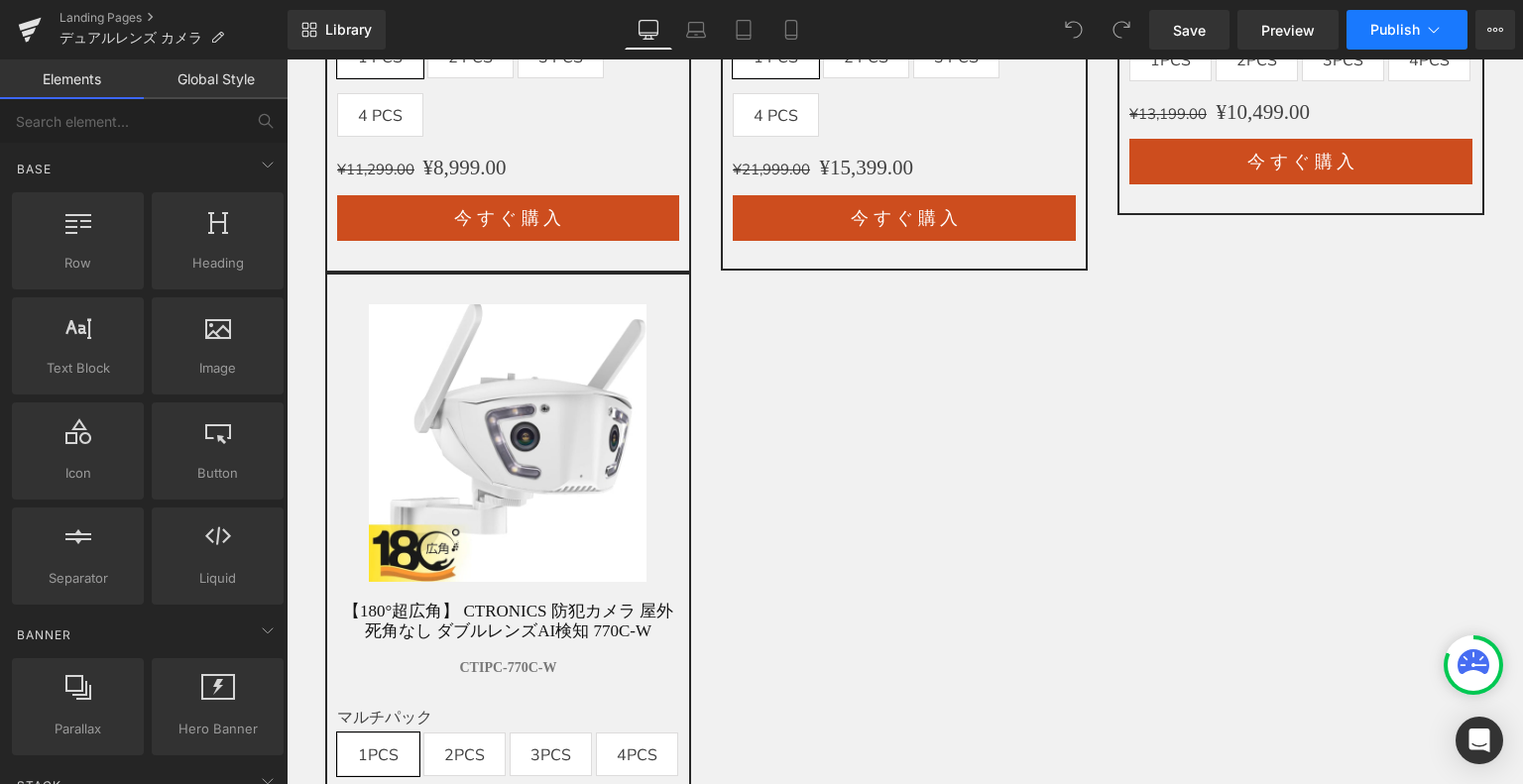 click on "Publish" at bounding box center [1395, 30] 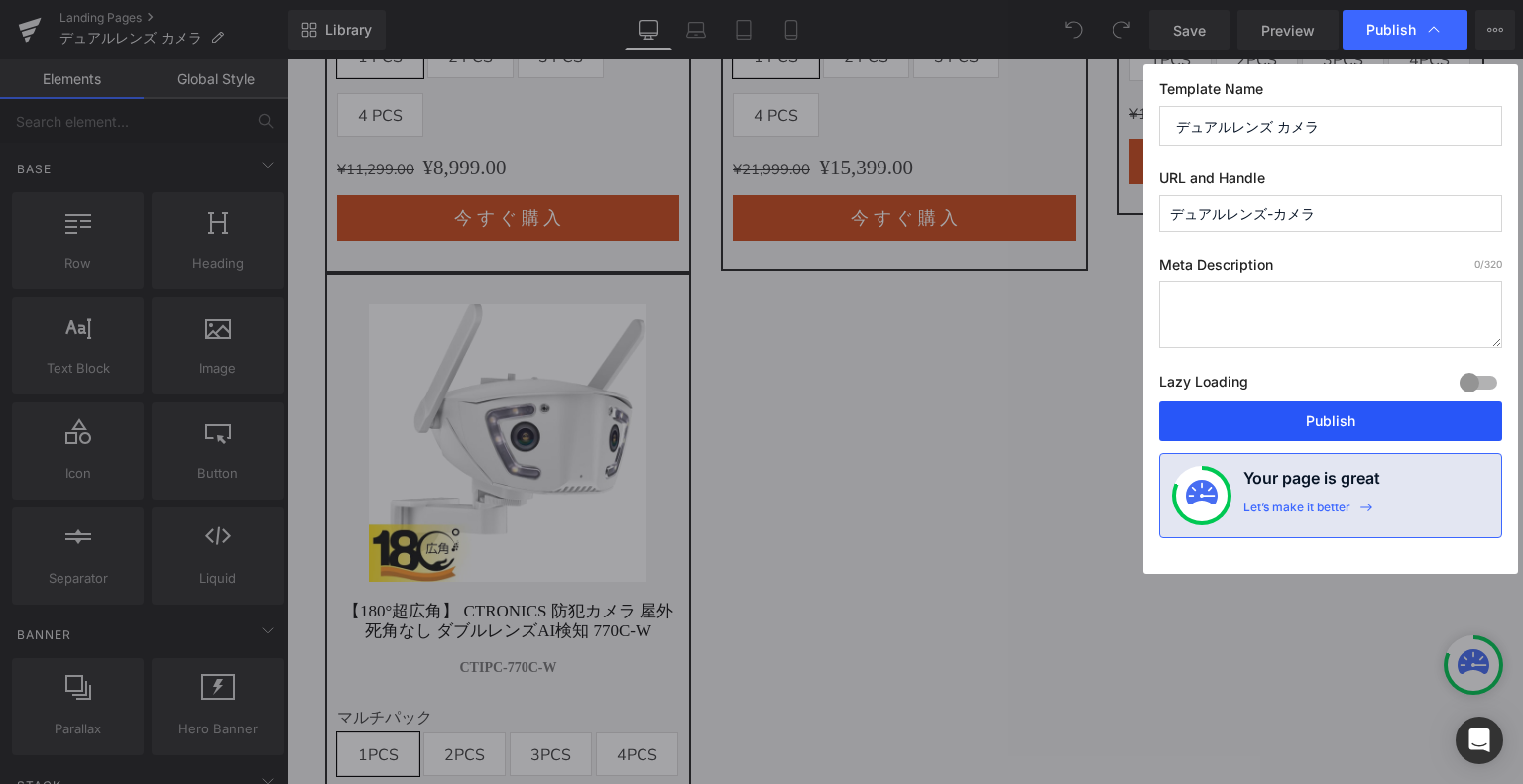 click on "Publish" at bounding box center [1331, 421] 